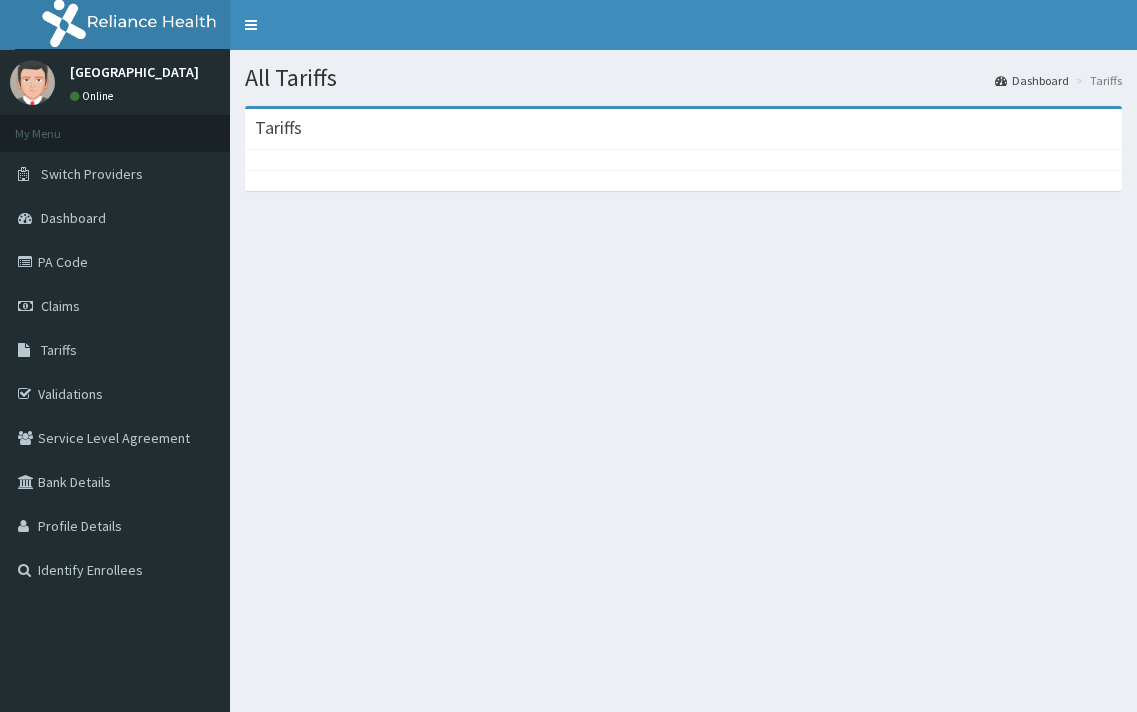 scroll, scrollTop: 0, scrollLeft: 0, axis: both 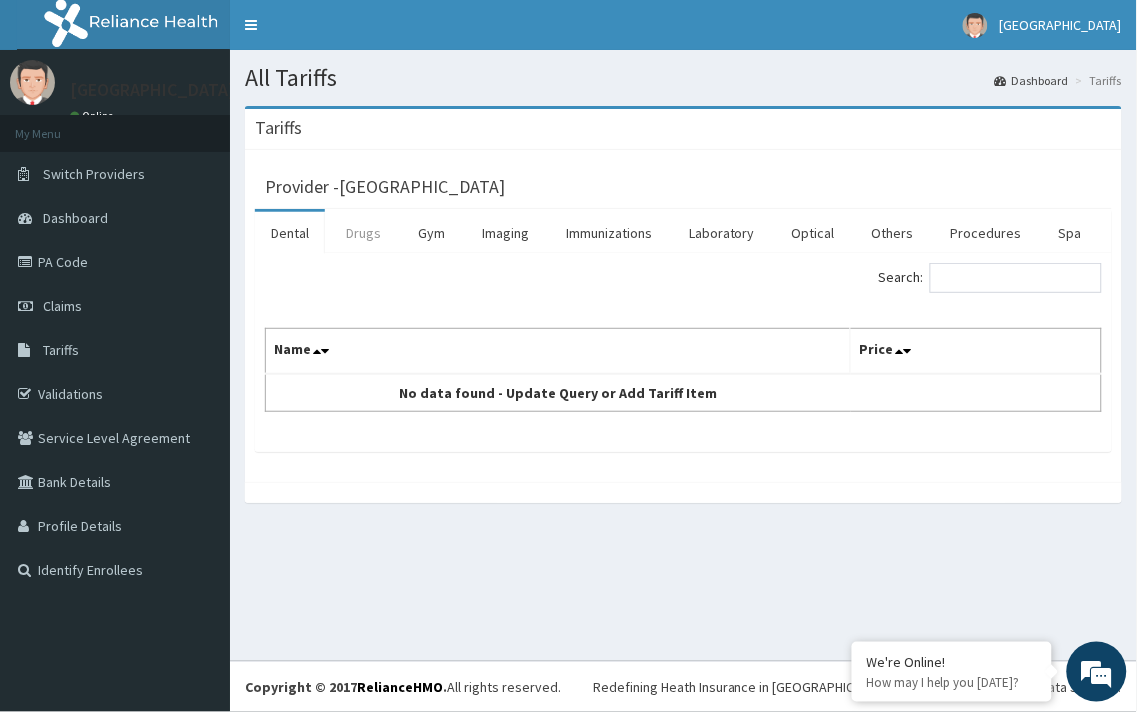 click on "Drugs" at bounding box center (363, 233) 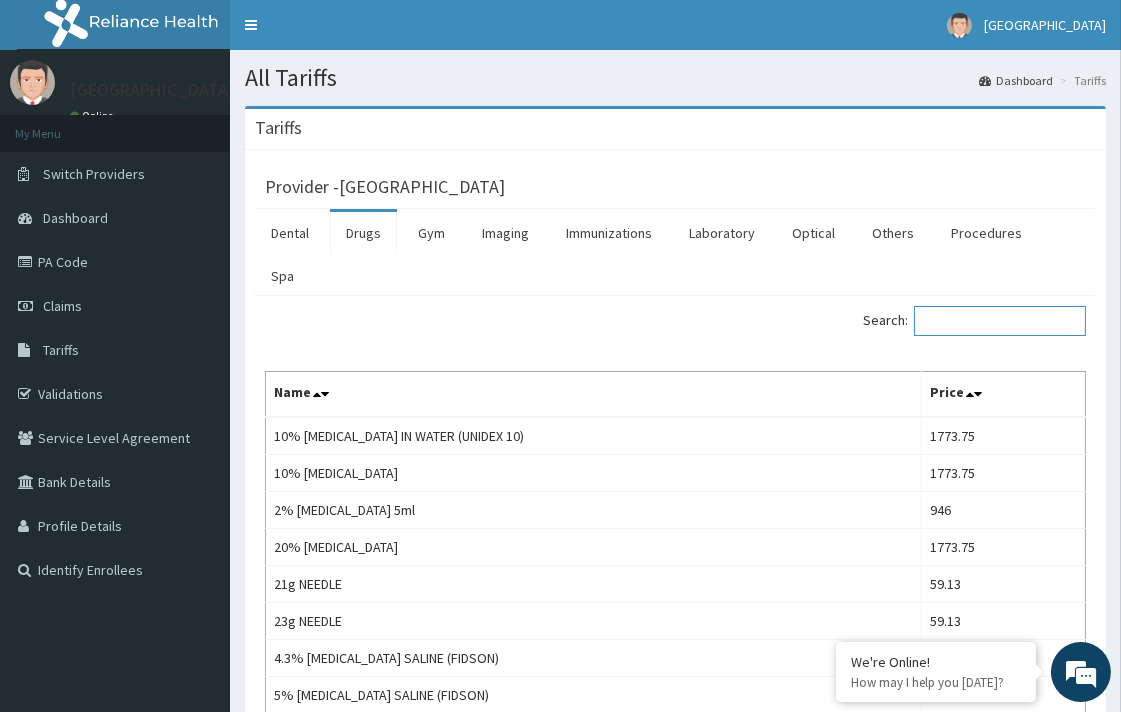 click on "Search:" at bounding box center [1000, 321] 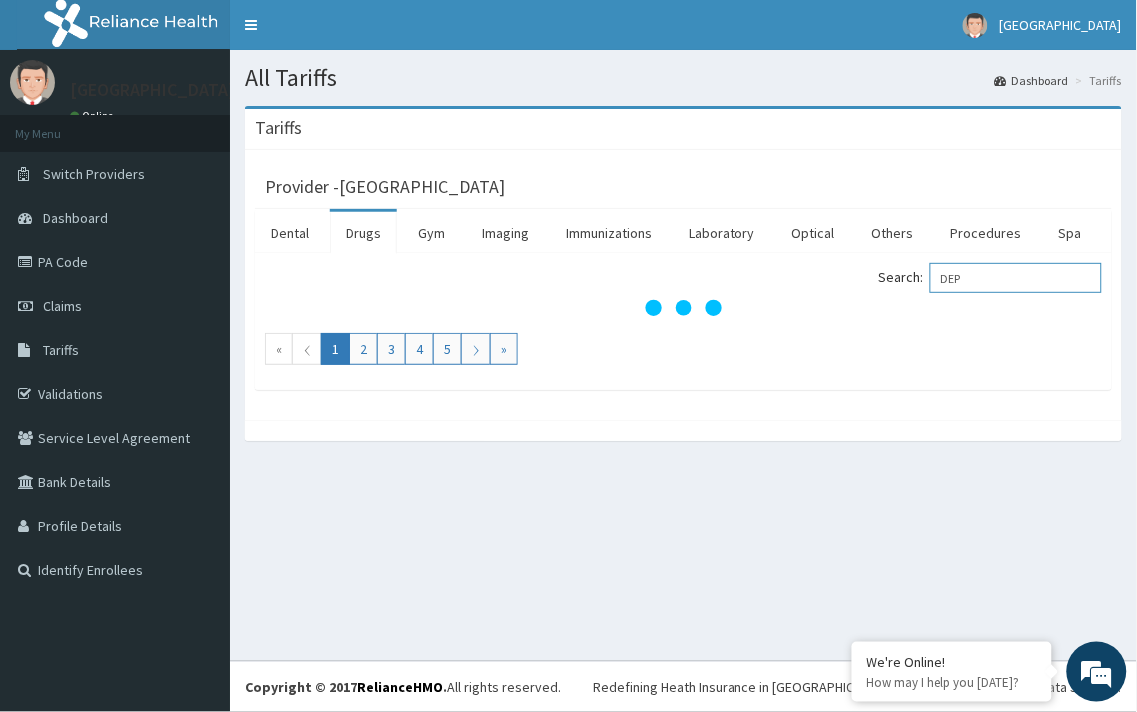 type on "DEPI" 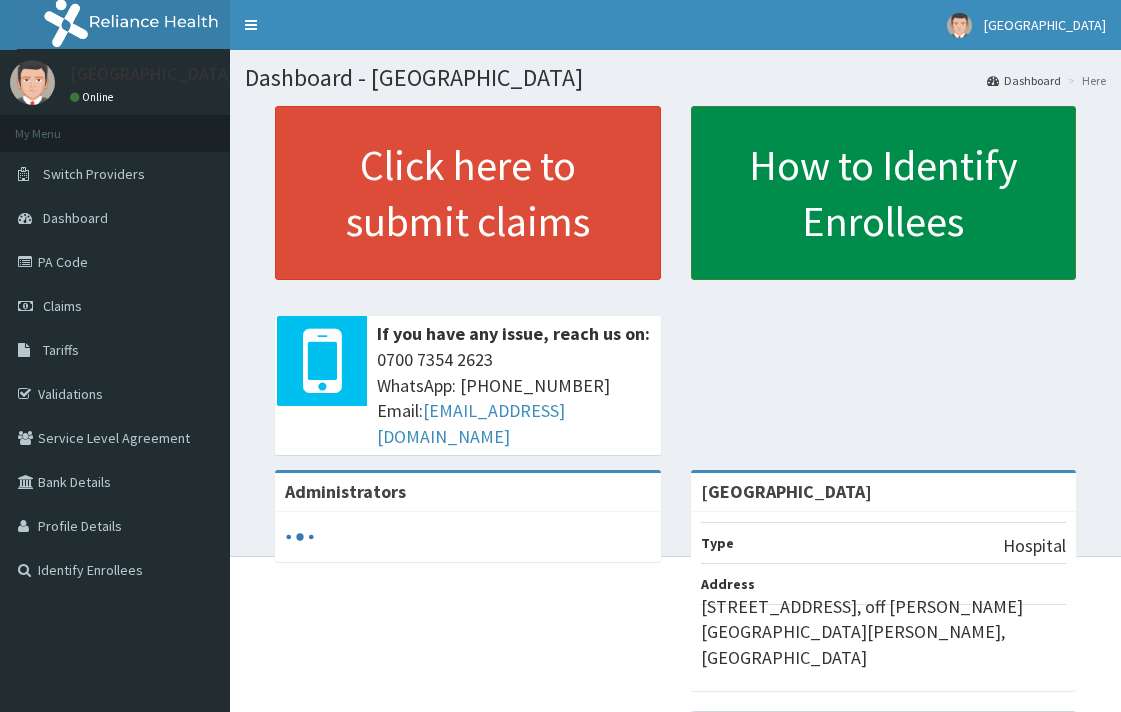 scroll, scrollTop: 0, scrollLeft: 0, axis: both 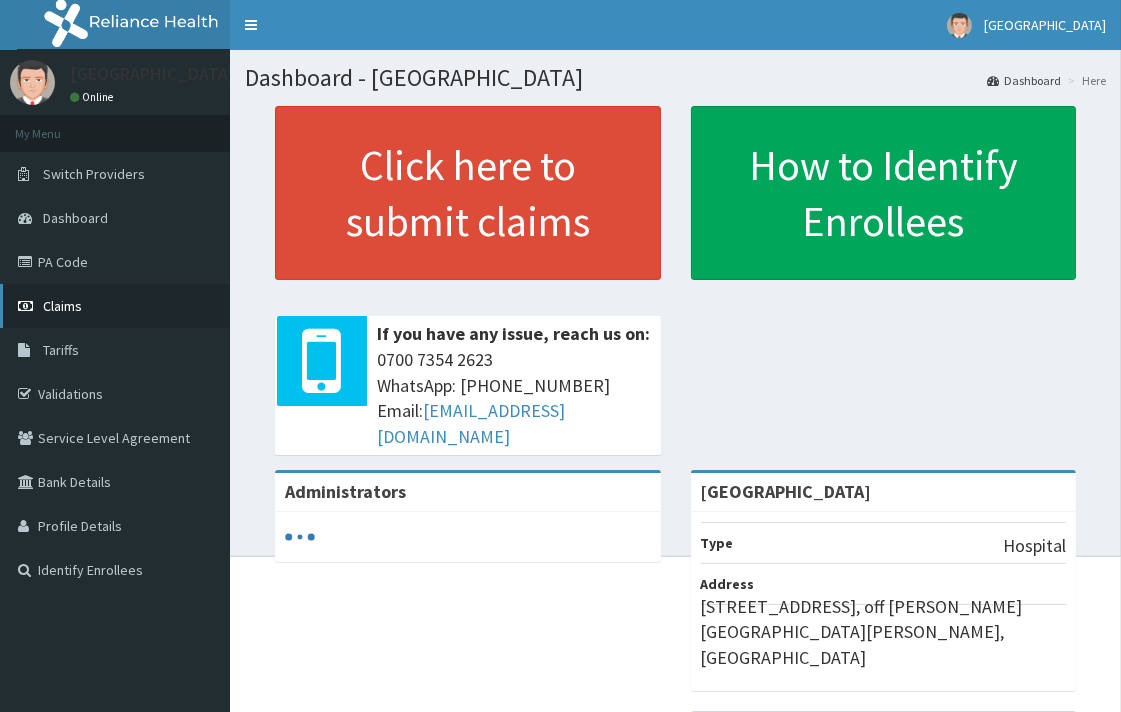 click on "Claims" at bounding box center [62, 306] 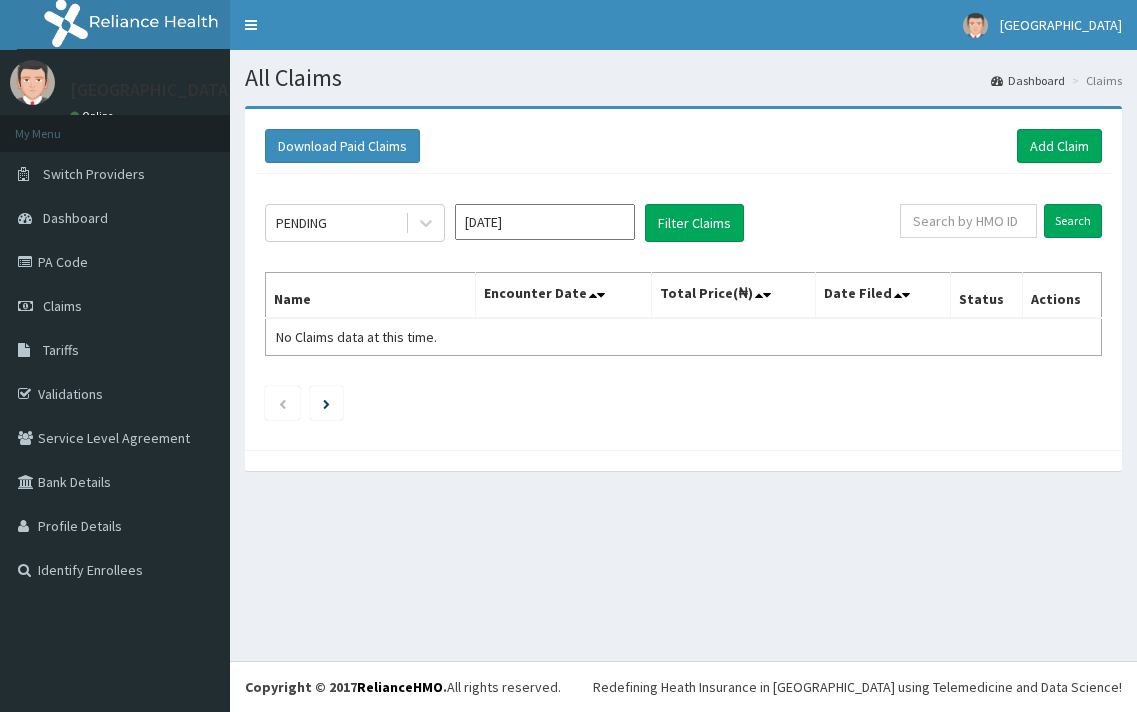 scroll, scrollTop: 0, scrollLeft: 0, axis: both 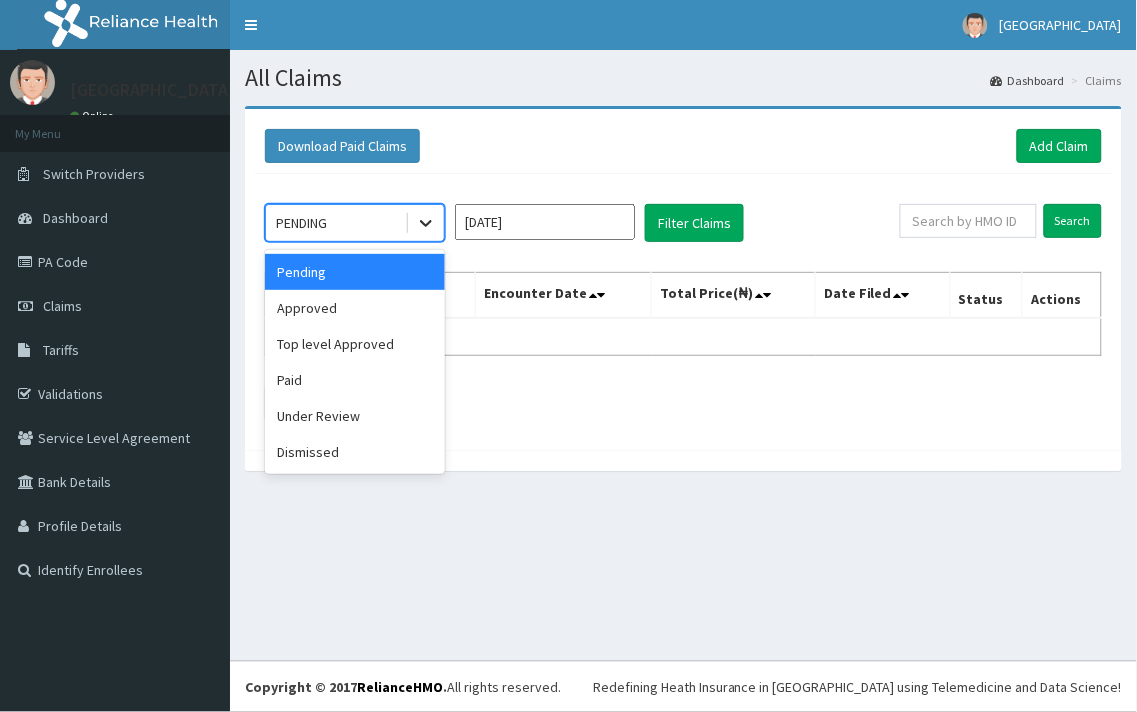 click 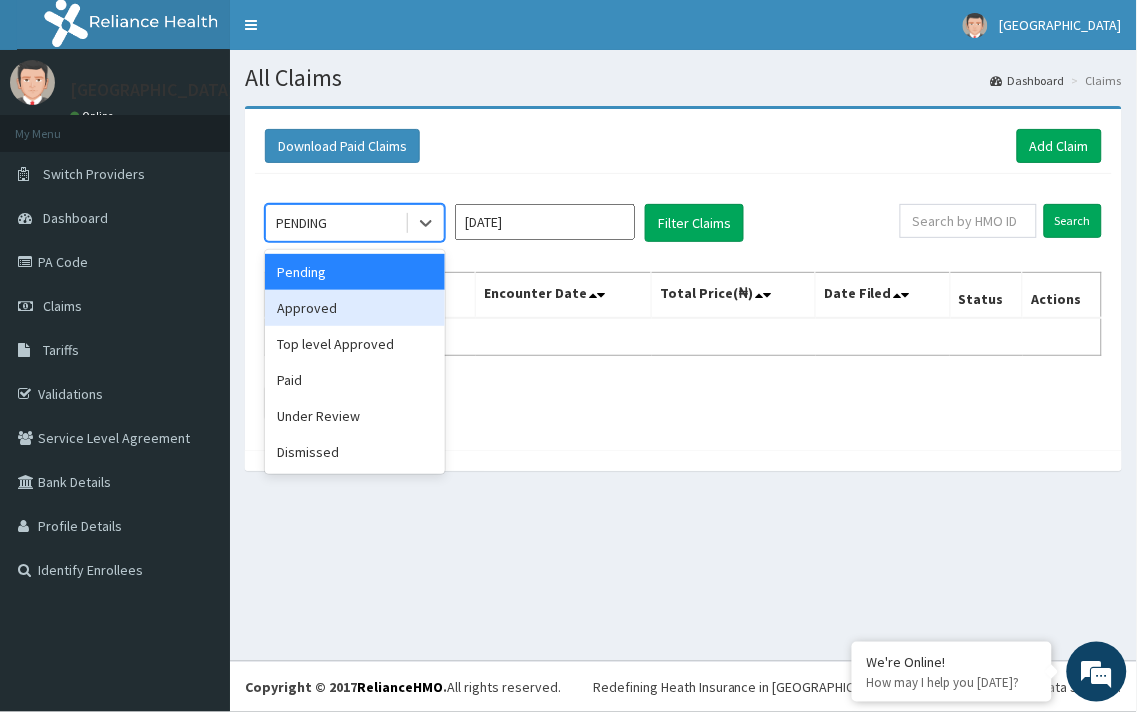 click on "Approved" at bounding box center (355, 308) 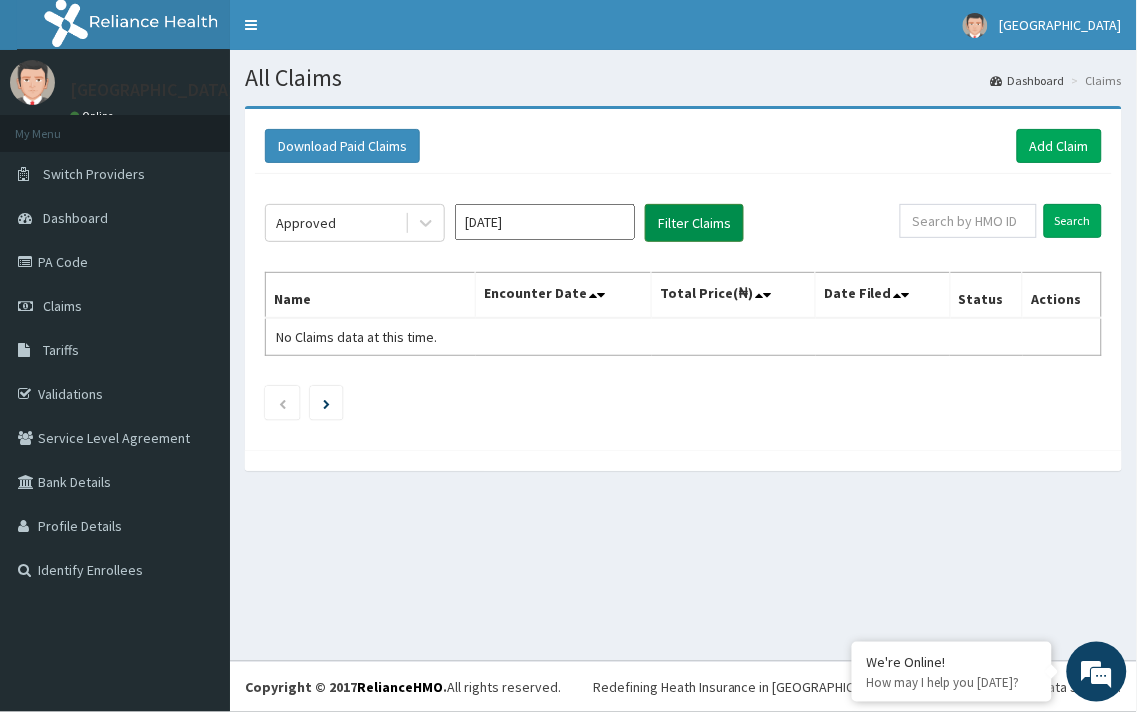 click on "Filter Claims" at bounding box center (694, 223) 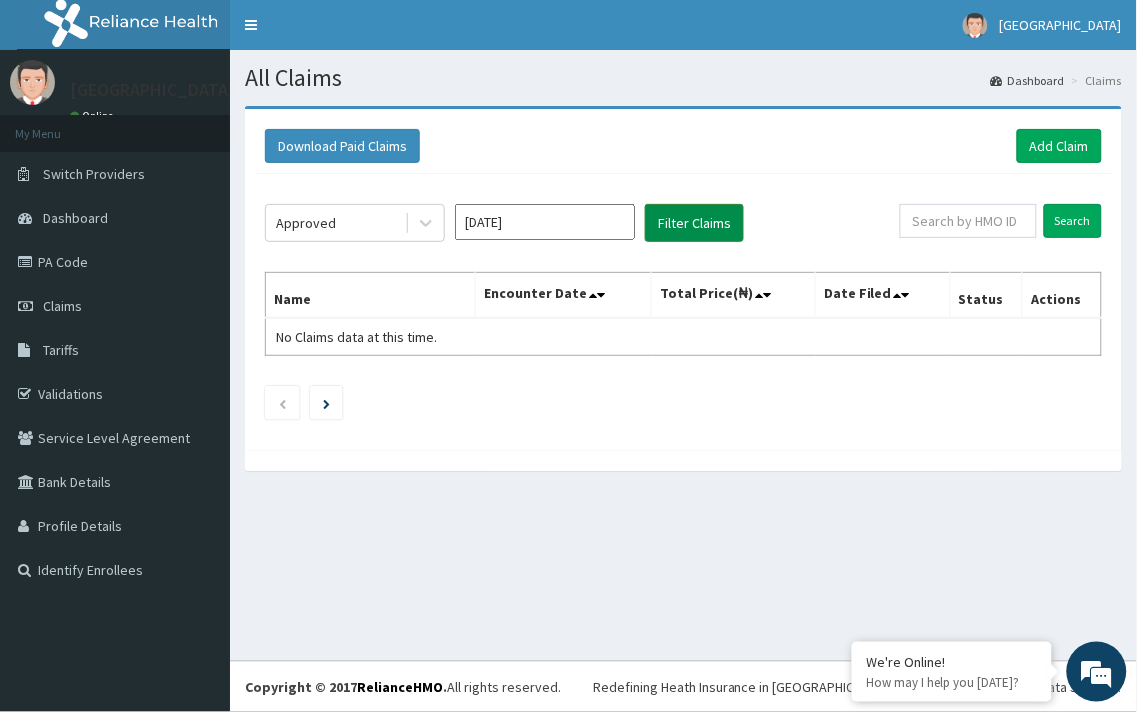 scroll, scrollTop: 0, scrollLeft: 0, axis: both 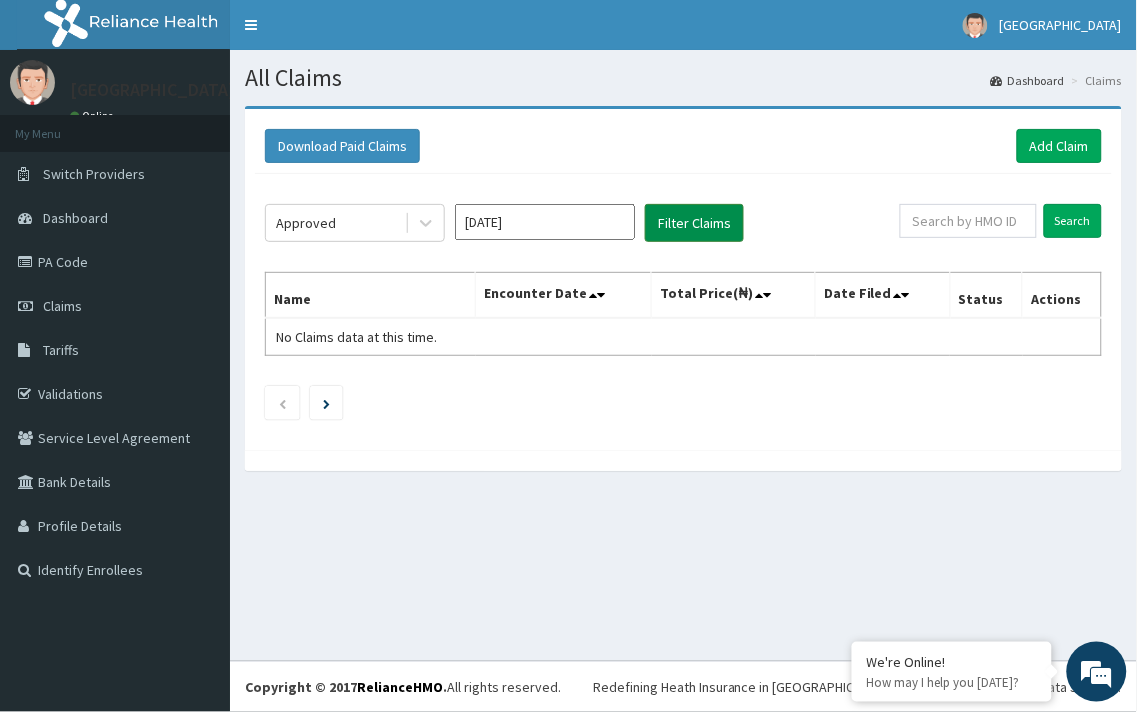 click on "Filter Claims" at bounding box center (694, 223) 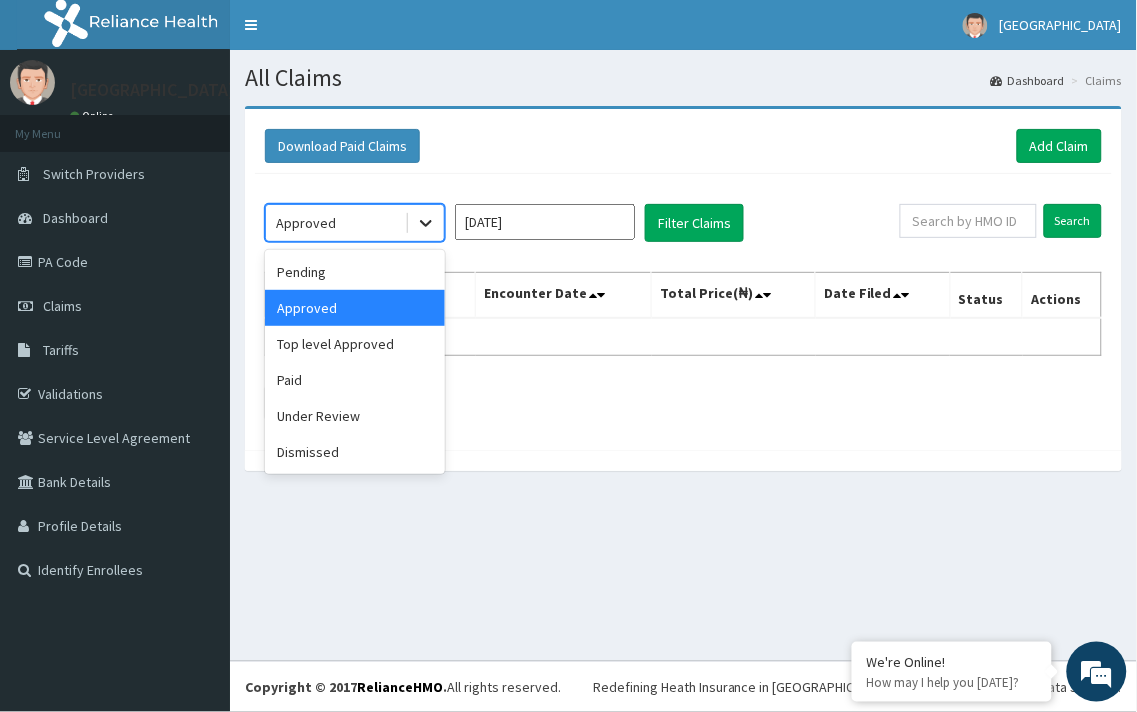 click at bounding box center (426, 223) 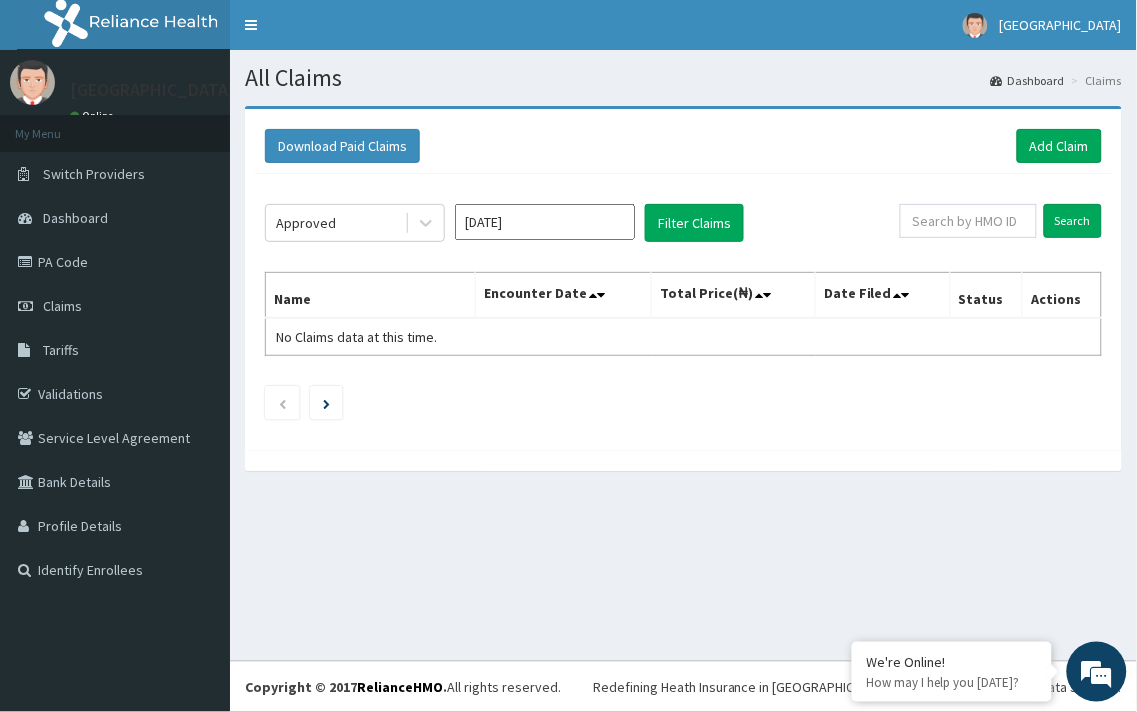 click on "Approved Jul 2025 Filter Claims Search Name Encounter Date Total Price(₦) Date Filed Status Actions No Claims data at this time." 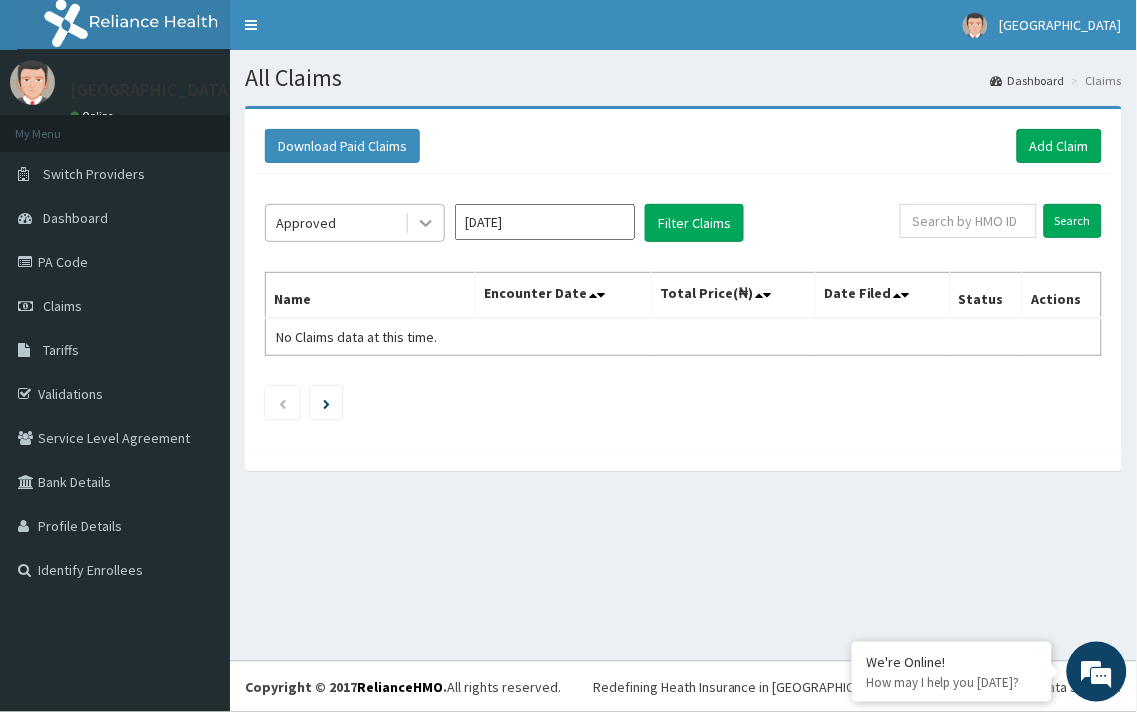 click 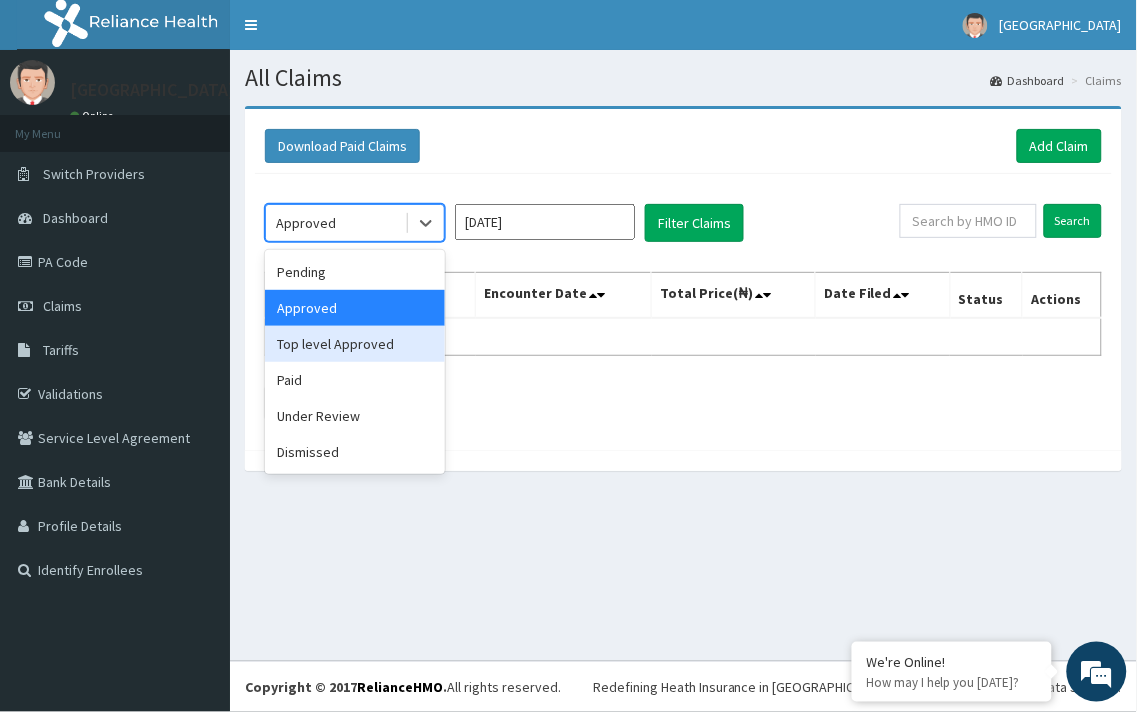 click on "Top level Approved" at bounding box center (355, 344) 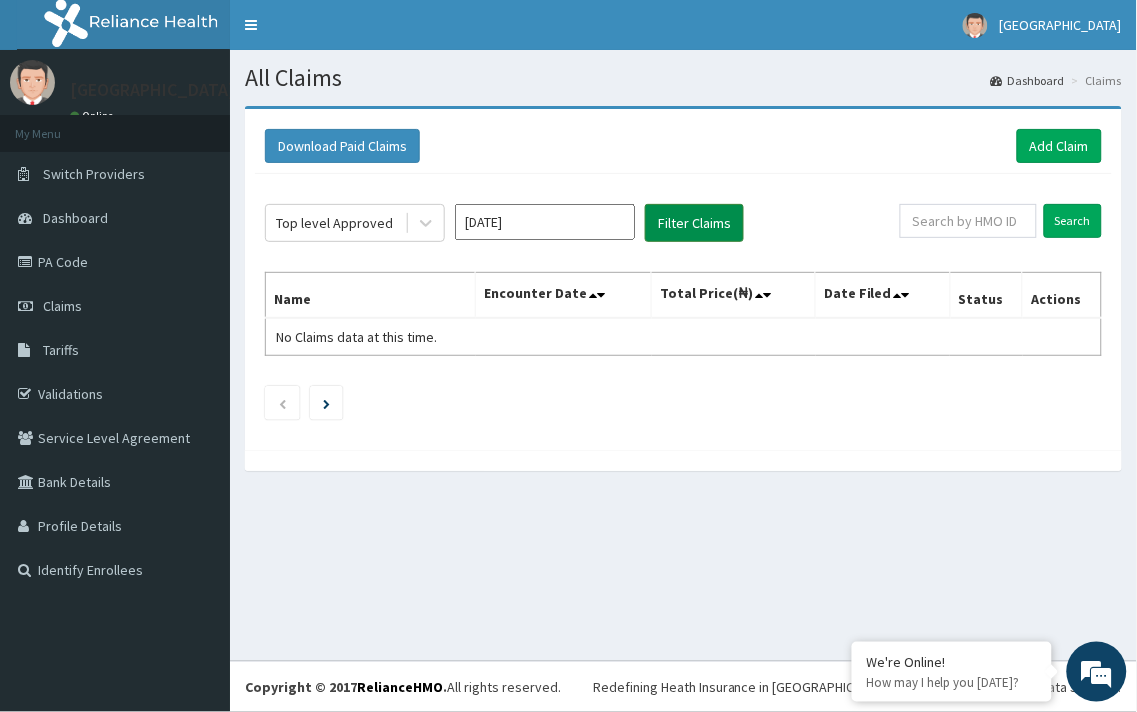 click on "Filter Claims" at bounding box center (694, 223) 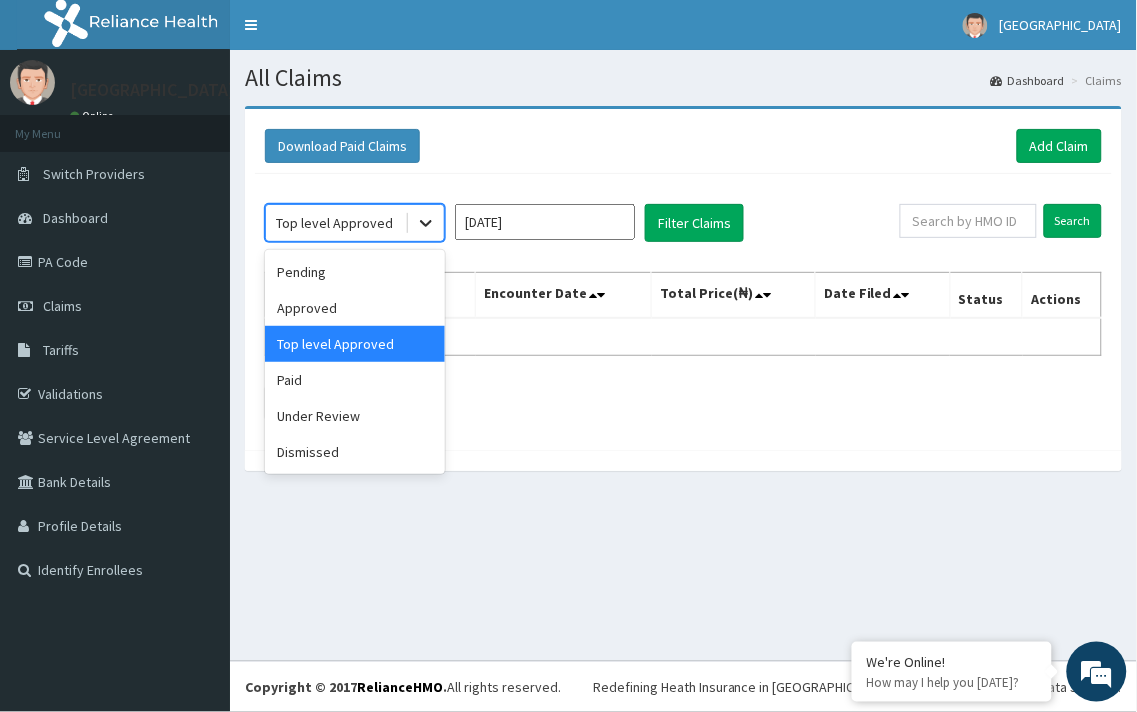 click 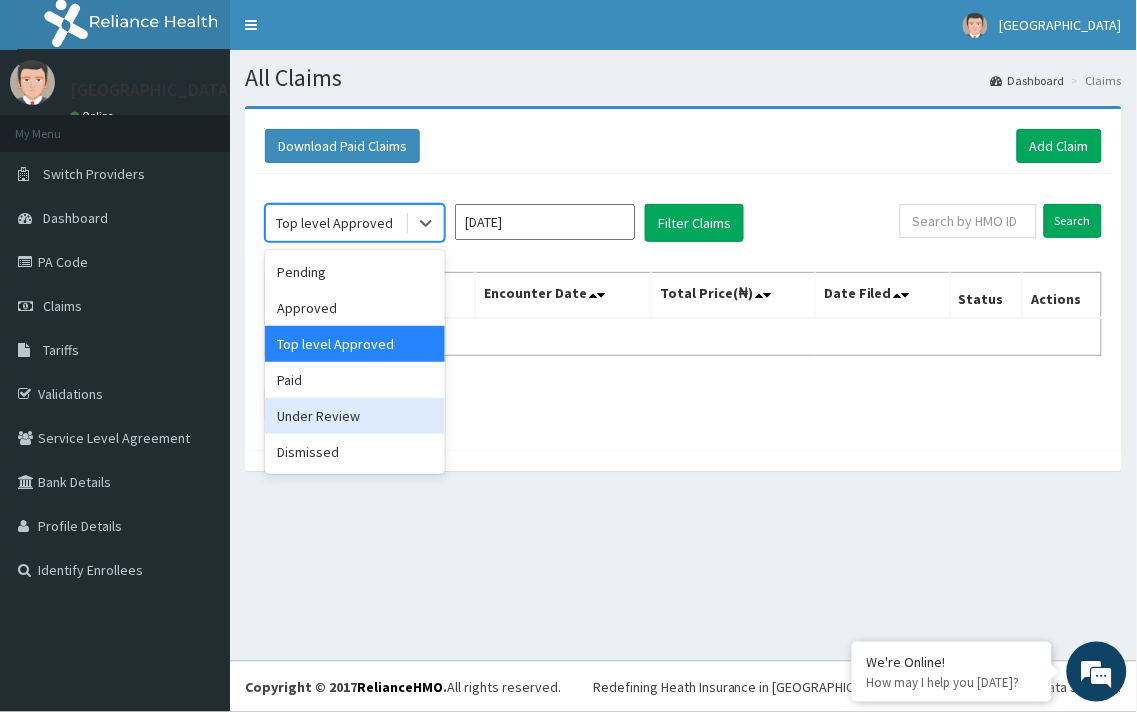 click on "Under Review" at bounding box center (355, 416) 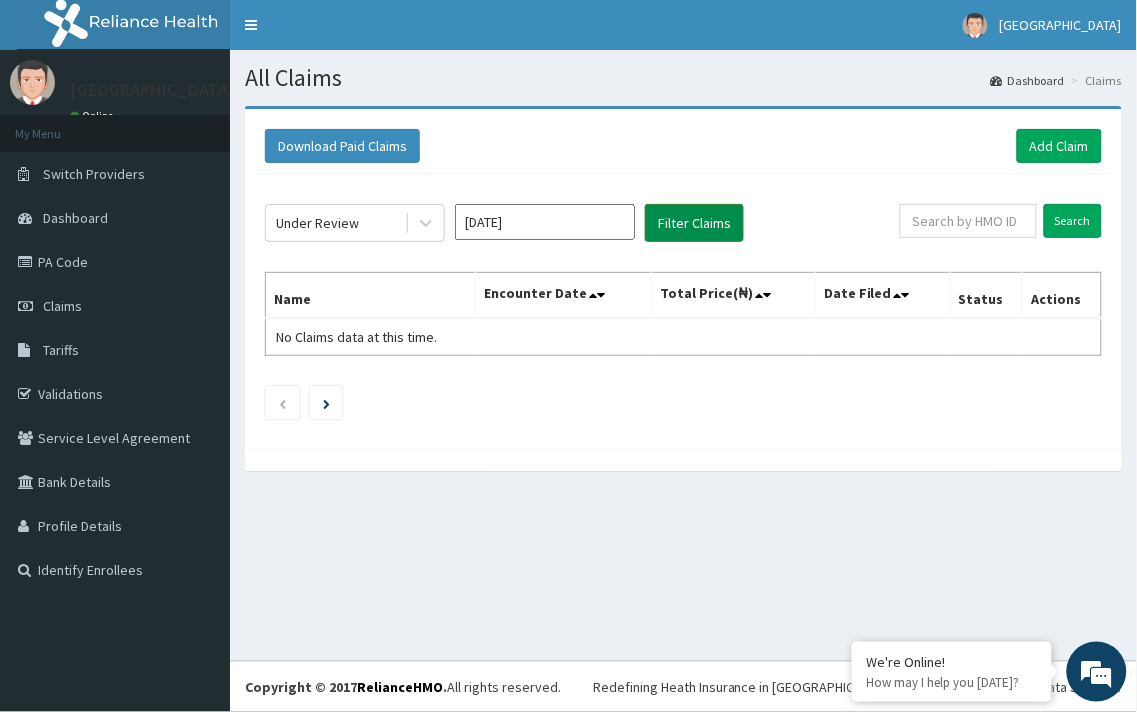 click on "Filter Claims" at bounding box center (694, 223) 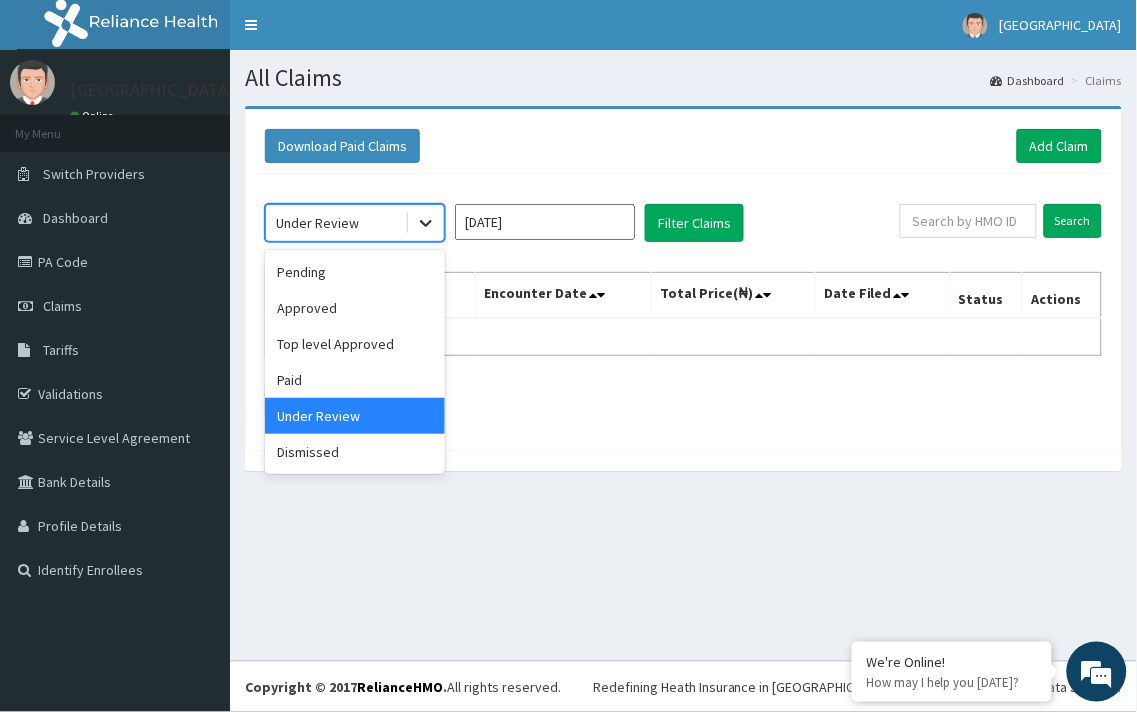click at bounding box center (426, 223) 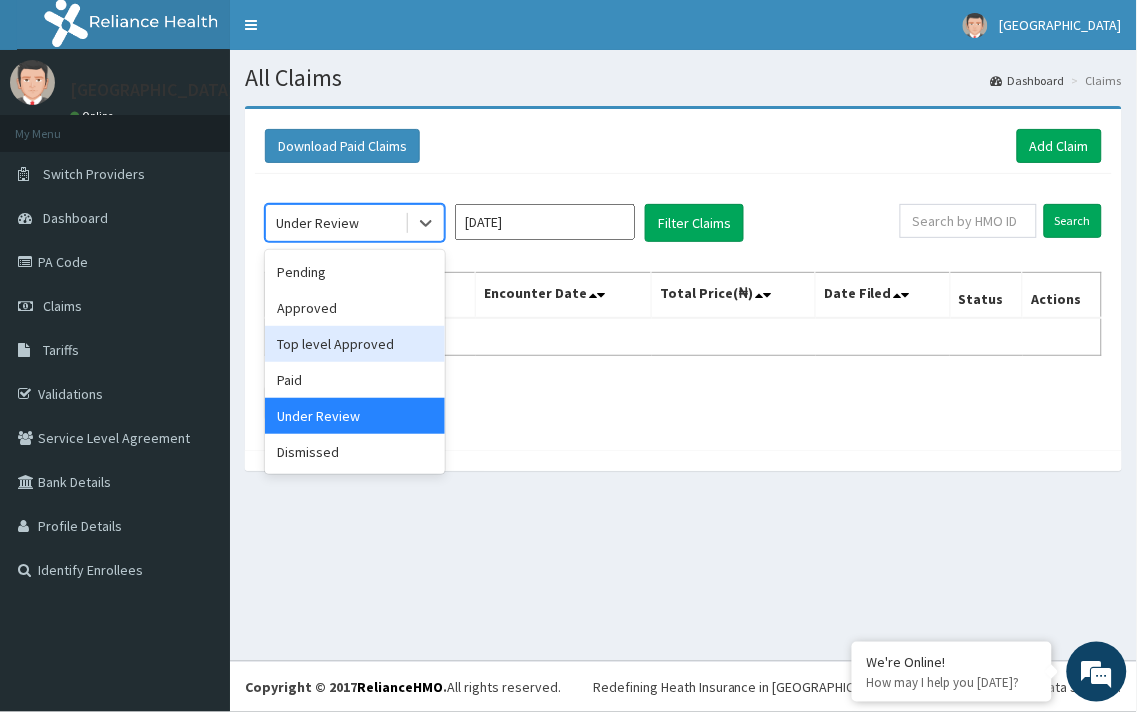 click on "Top level Approved" at bounding box center (355, 344) 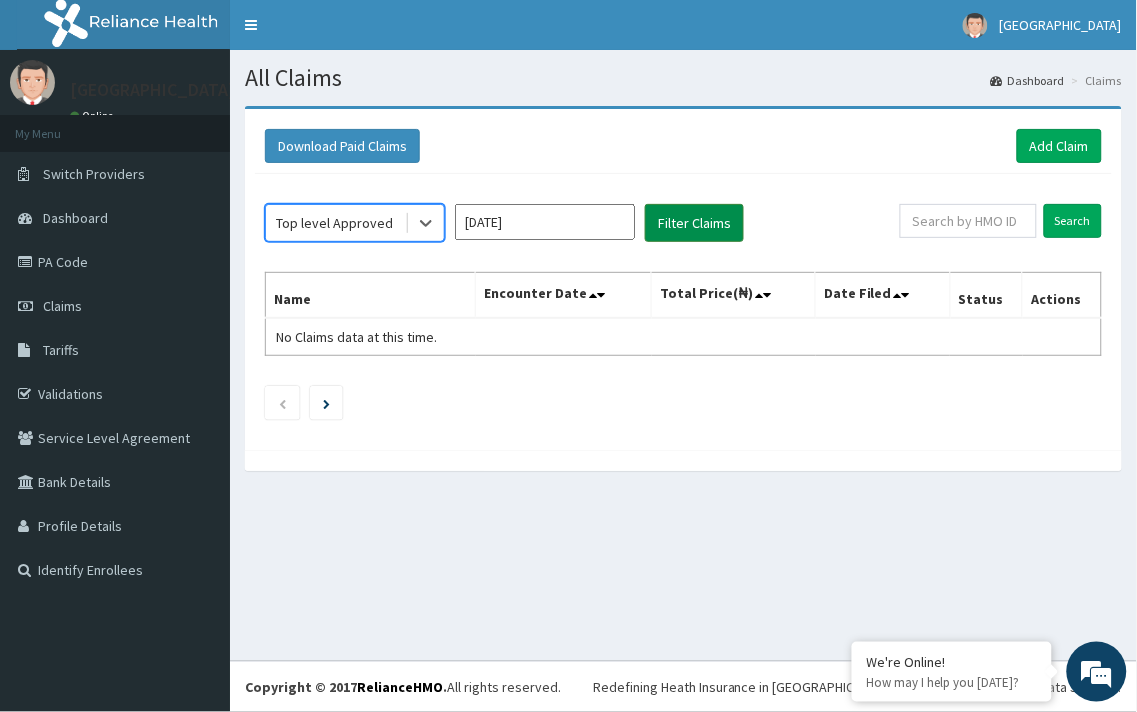 click on "Filter Claims" at bounding box center [694, 223] 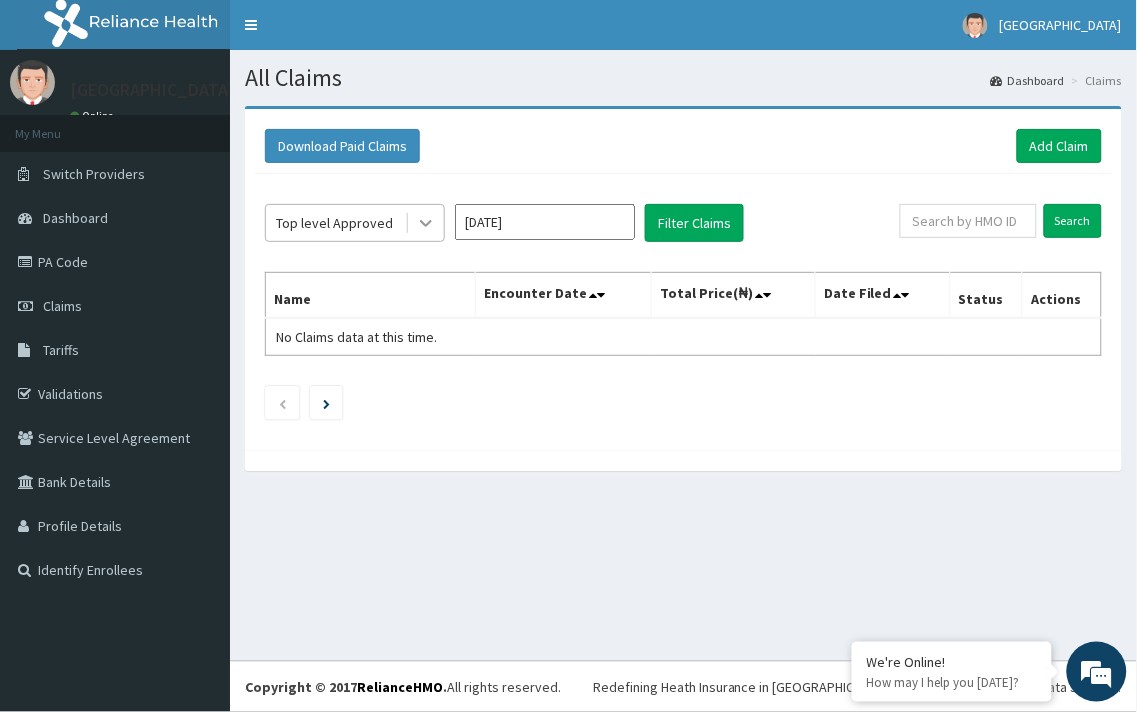 click at bounding box center (426, 223) 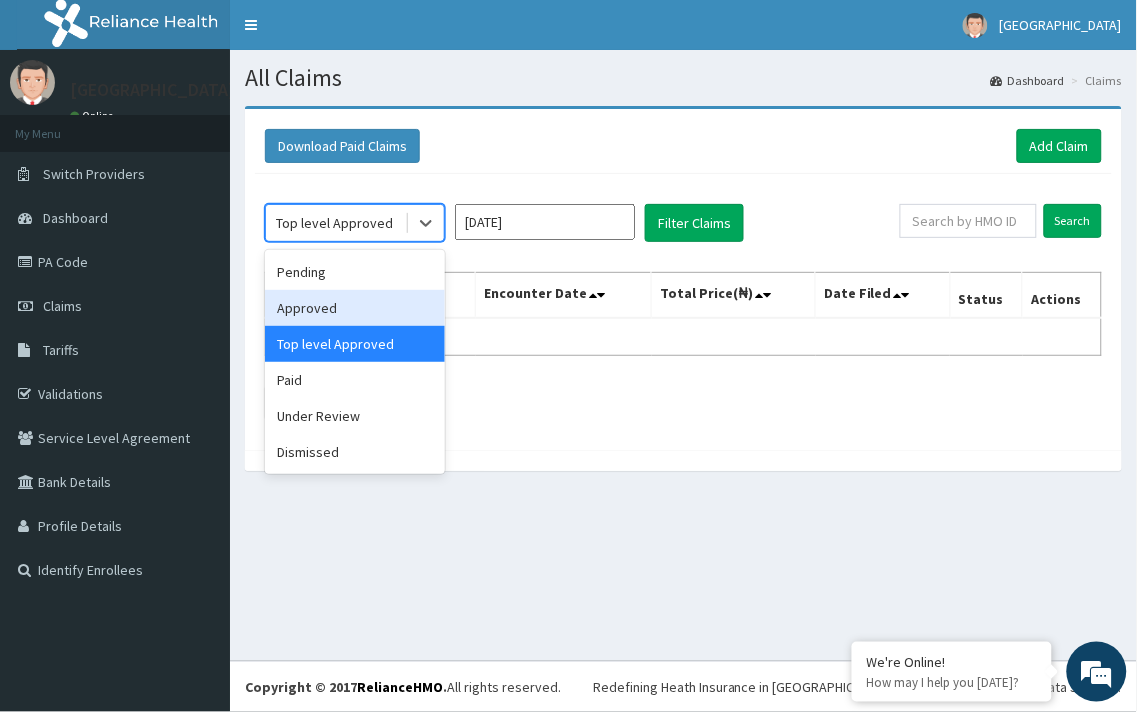 click on "Approved" at bounding box center (355, 308) 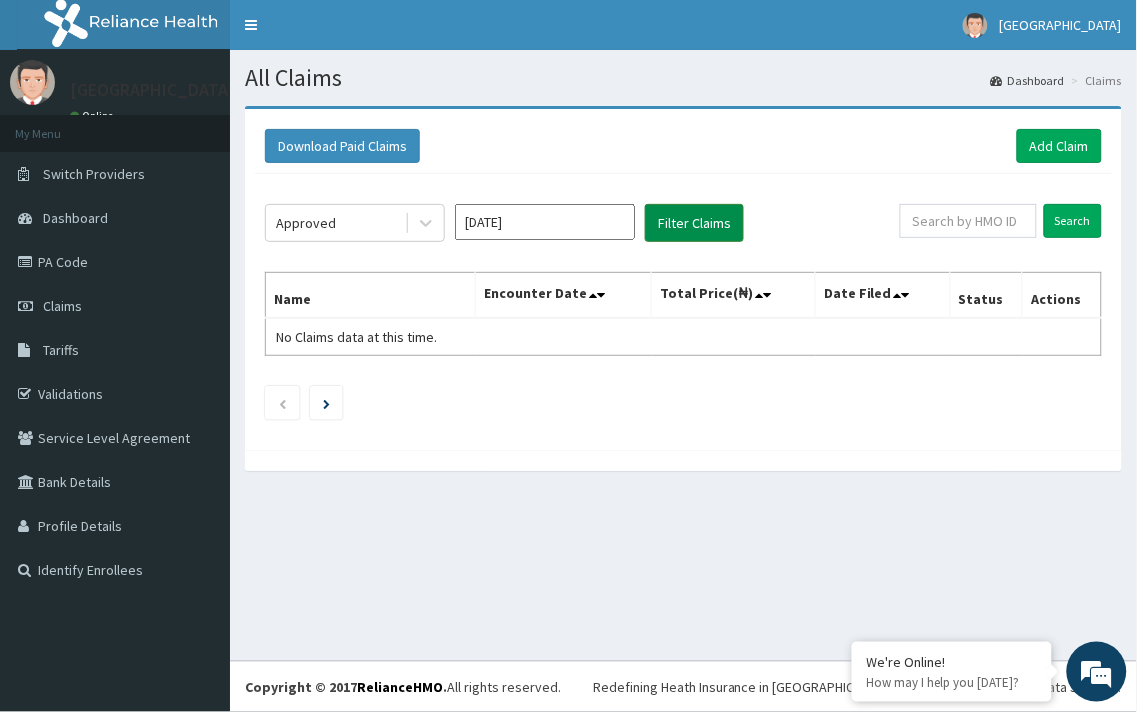 click on "Filter Claims" at bounding box center (694, 223) 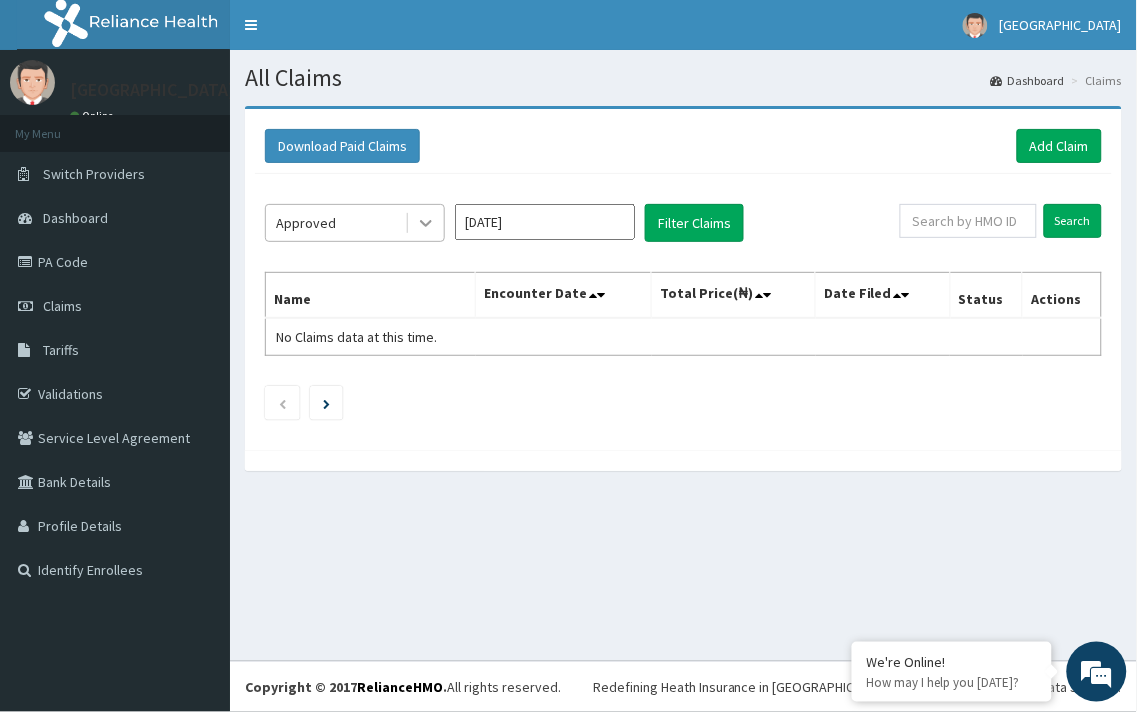 click at bounding box center [426, 223] 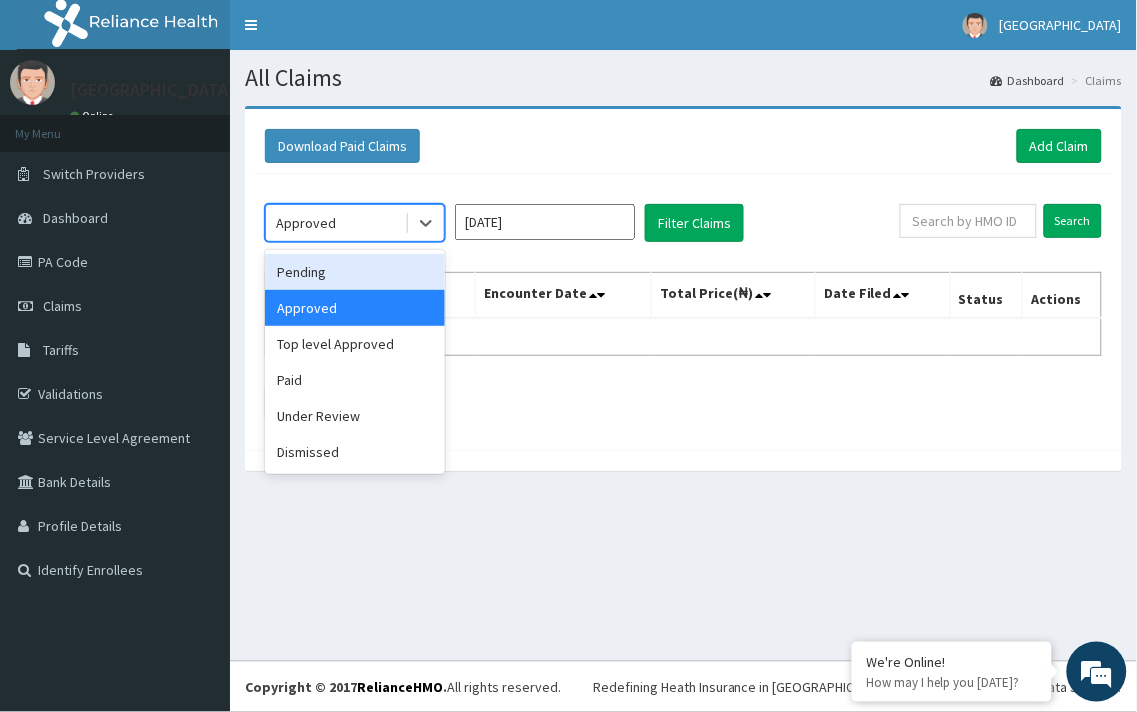 click on "Pending" at bounding box center [355, 272] 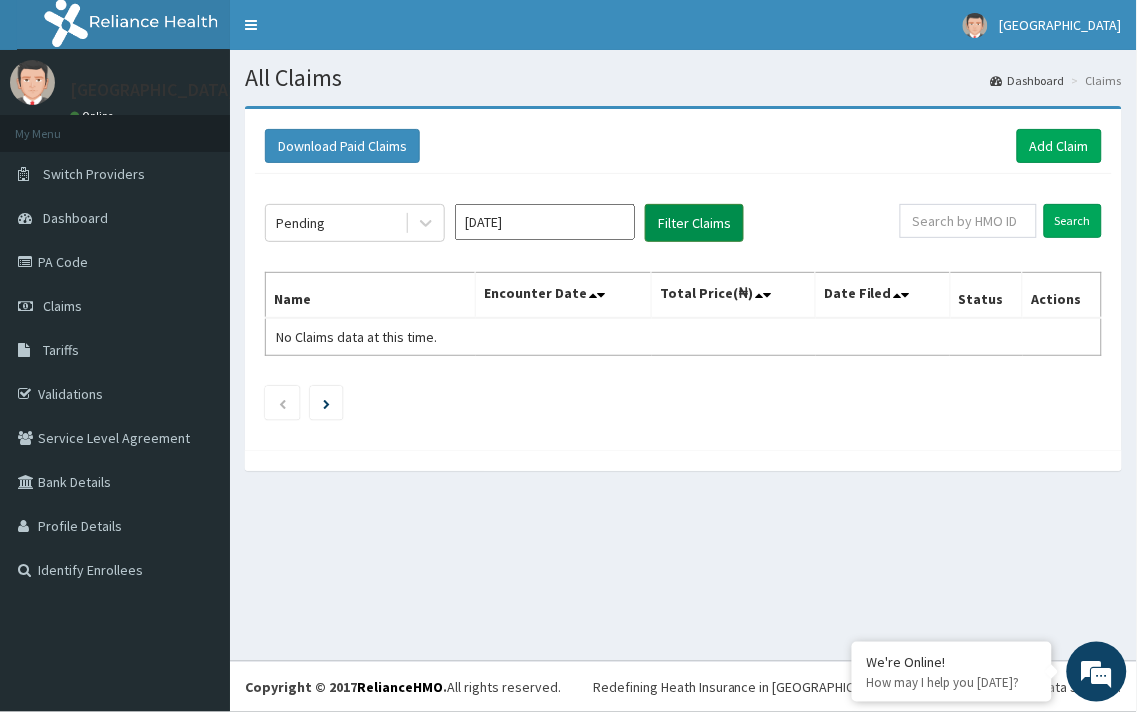 click on "Filter Claims" at bounding box center (694, 223) 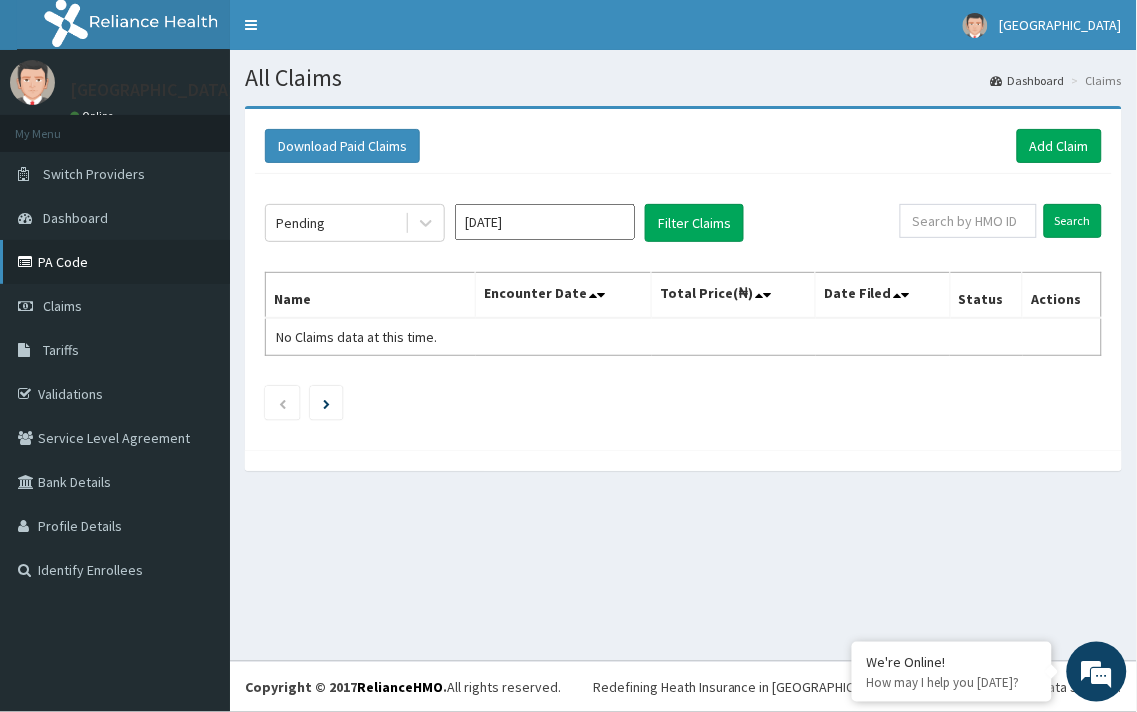 click on "PA Code" at bounding box center [115, 262] 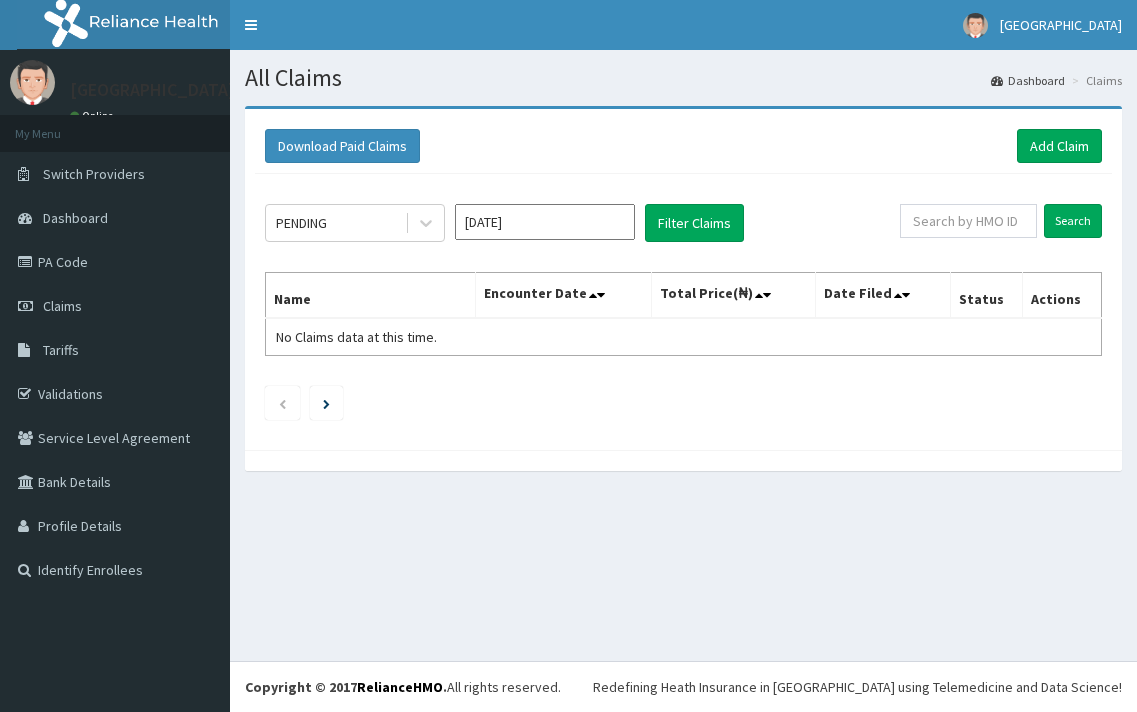 scroll, scrollTop: 0, scrollLeft: 0, axis: both 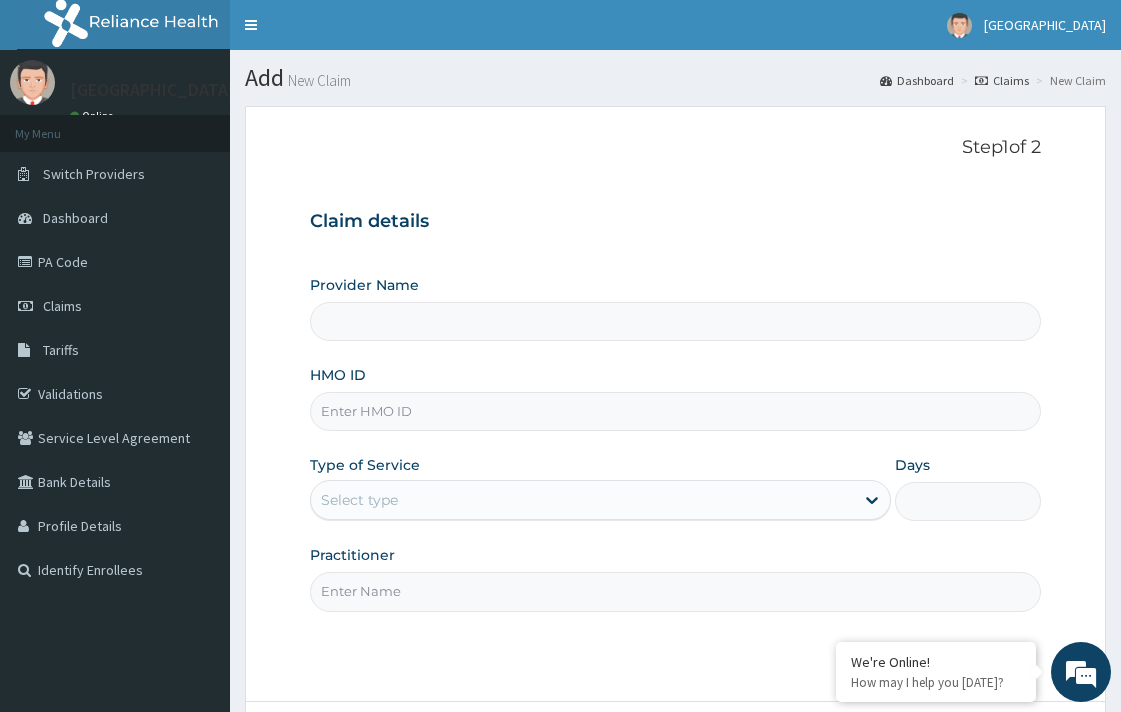 type on "[GEOGRAPHIC_DATA]" 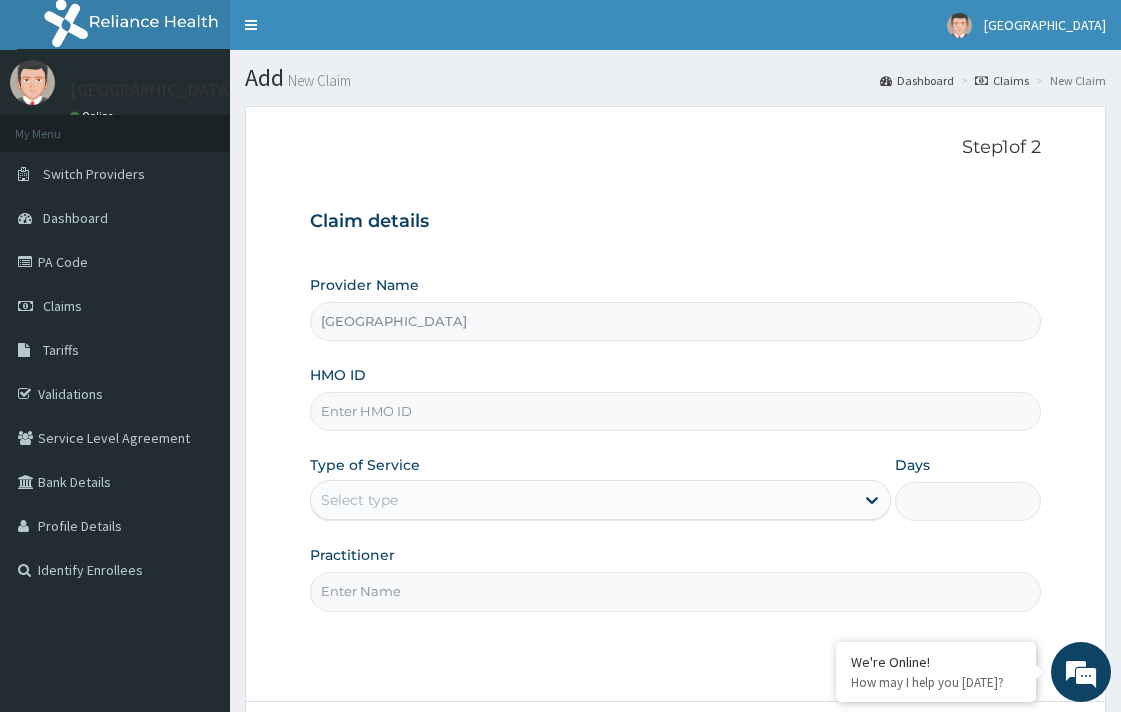 scroll, scrollTop: 0, scrollLeft: 0, axis: both 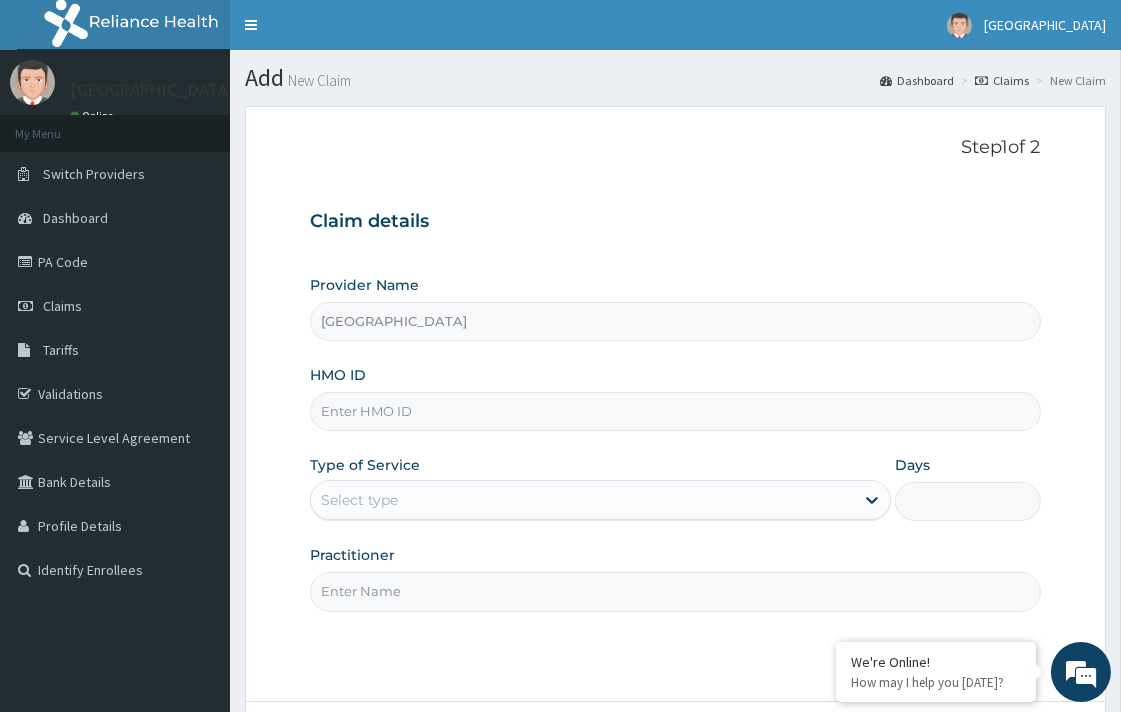 click on "HMO ID" at bounding box center (675, 411) 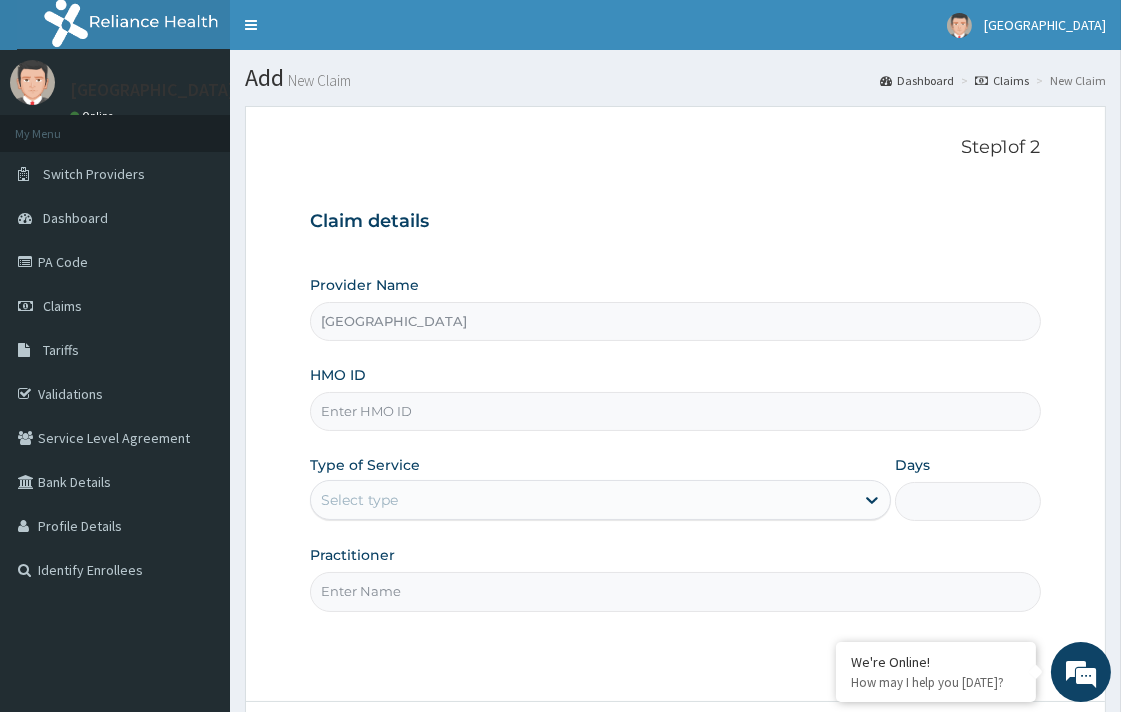 paste on "FAB/10646/A" 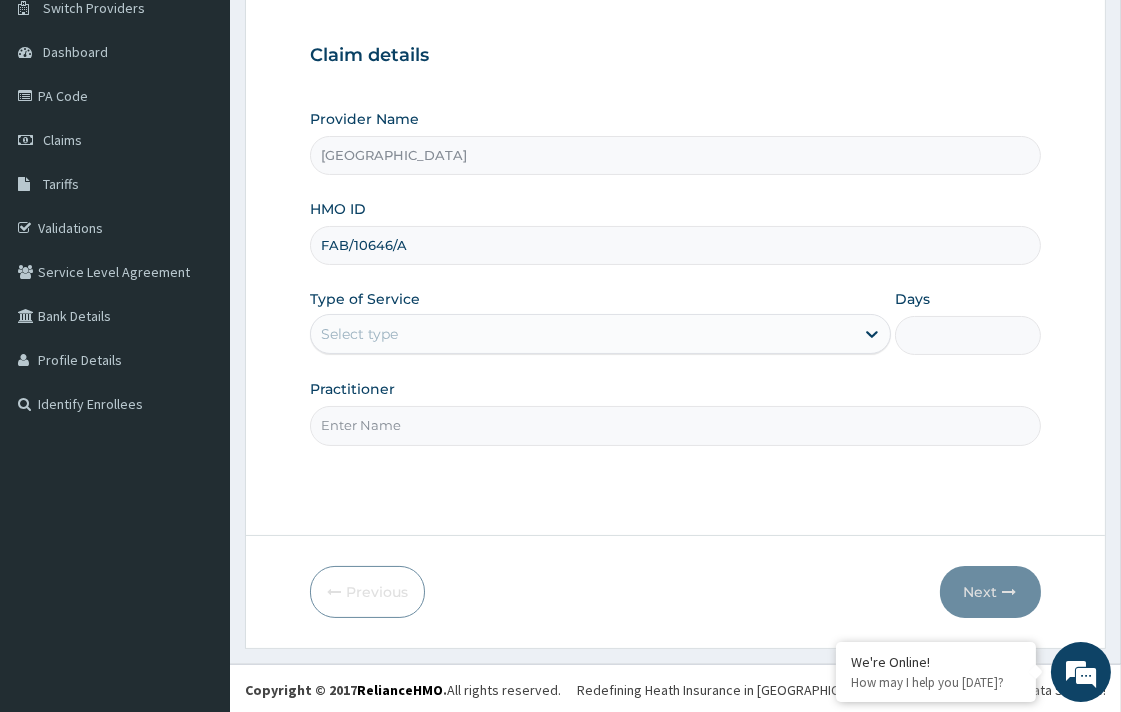 scroll, scrollTop: 170, scrollLeft: 0, axis: vertical 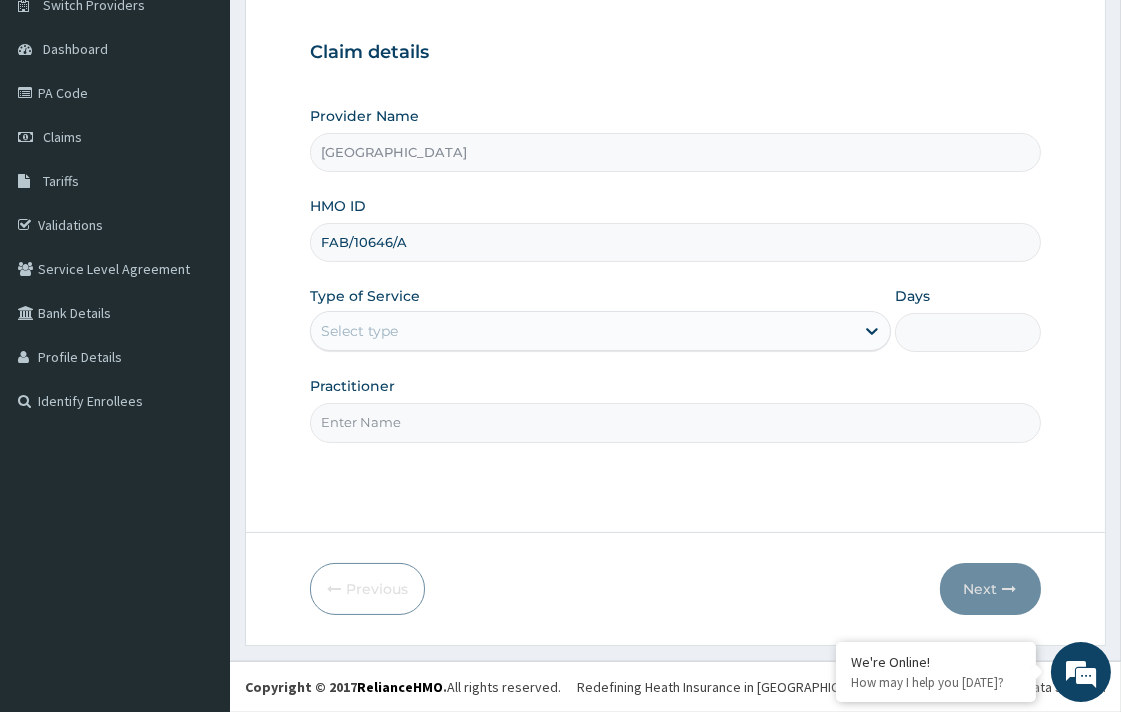 type on "FAB/10646/A" 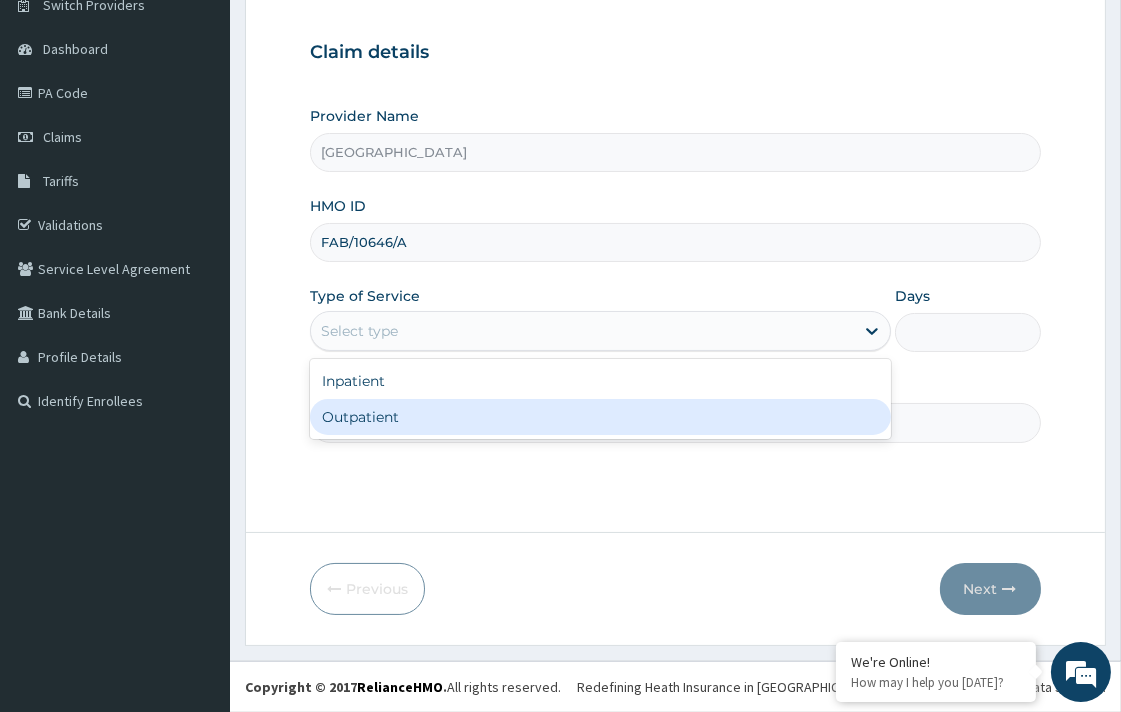 click on "Outpatient" at bounding box center (600, 417) 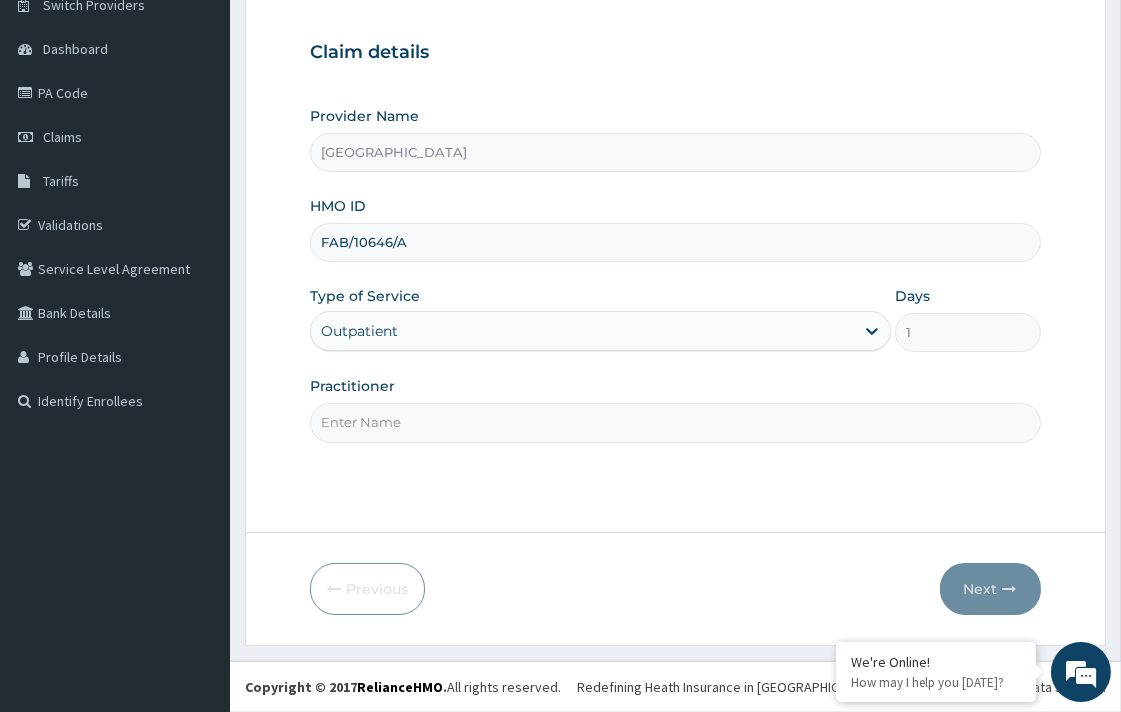 click on "Practitioner" at bounding box center [675, 422] 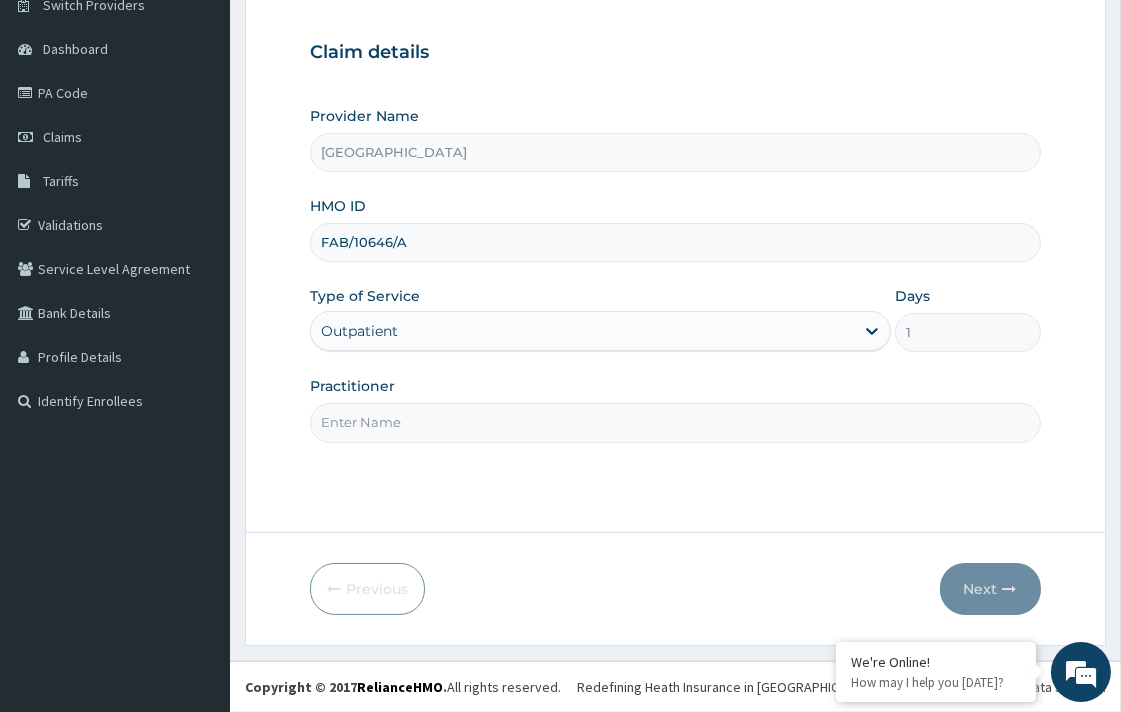 type on "DR. UCHENNA" 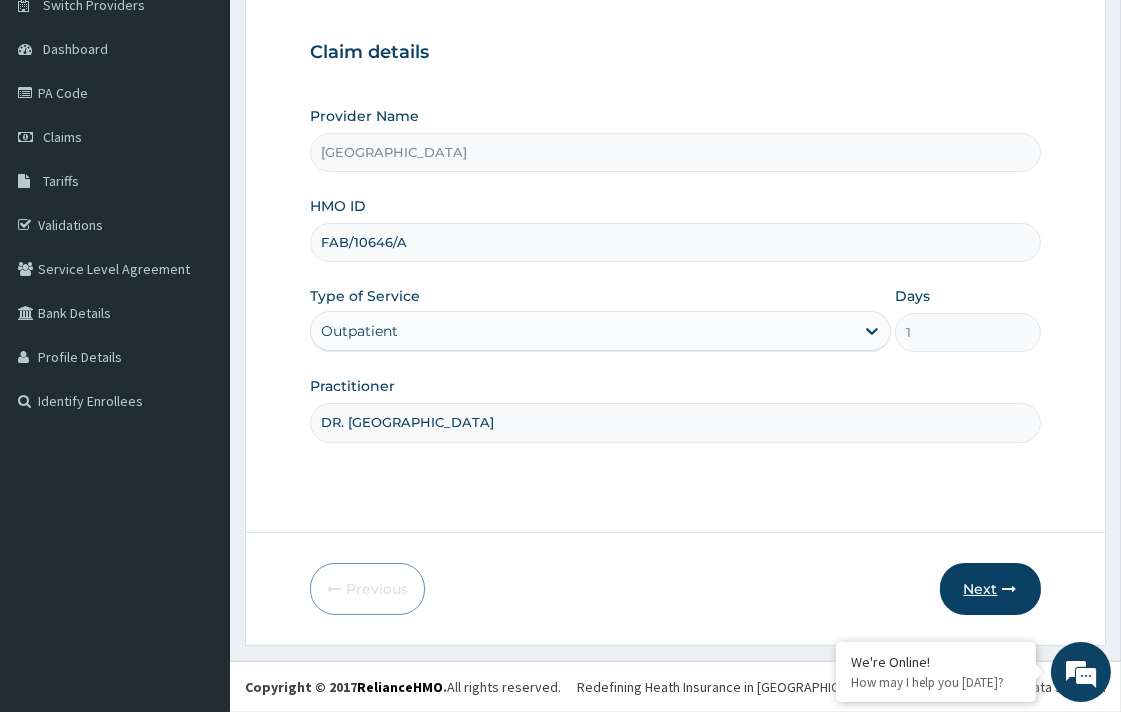 click on "Next" at bounding box center [990, 589] 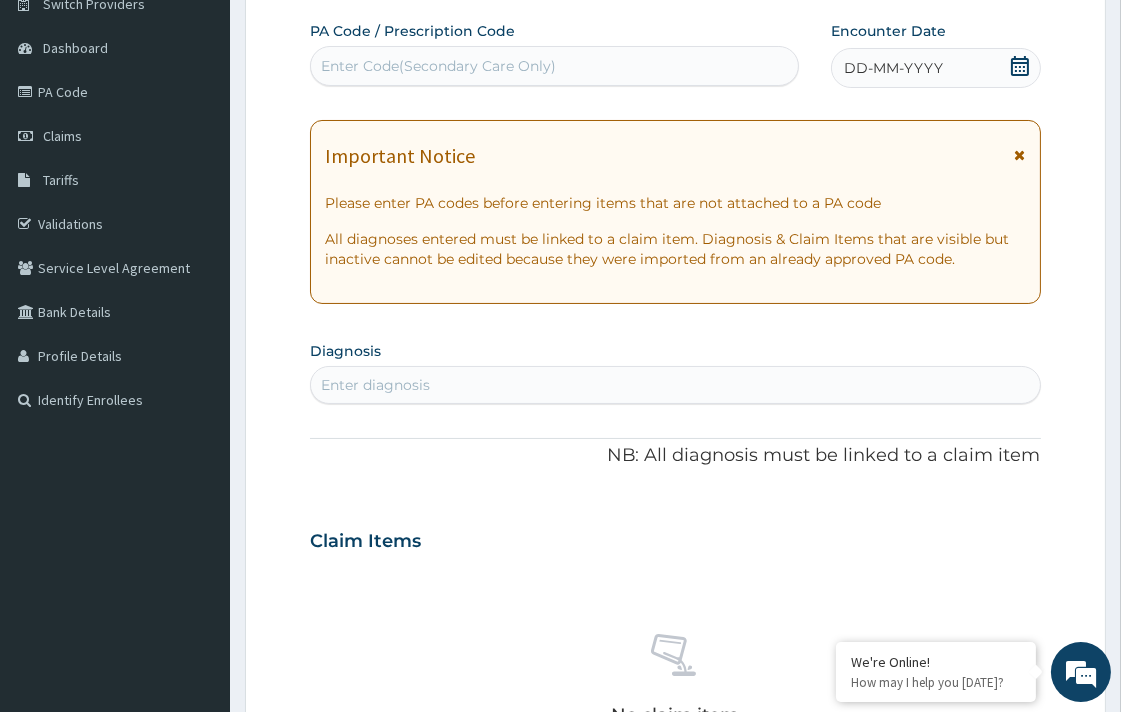 click on "PA Code / Prescription Code Enter Code(Secondary Care Only)" at bounding box center [554, 54] 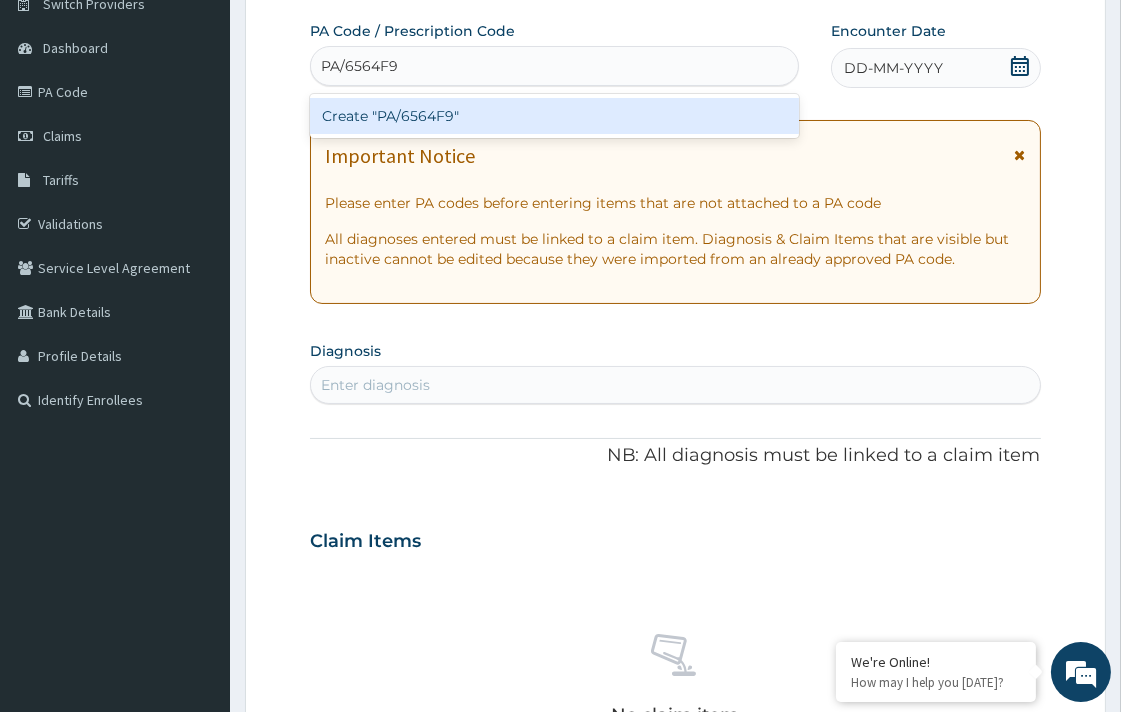 click on "Create "PA/6564F9"" at bounding box center (554, 116) 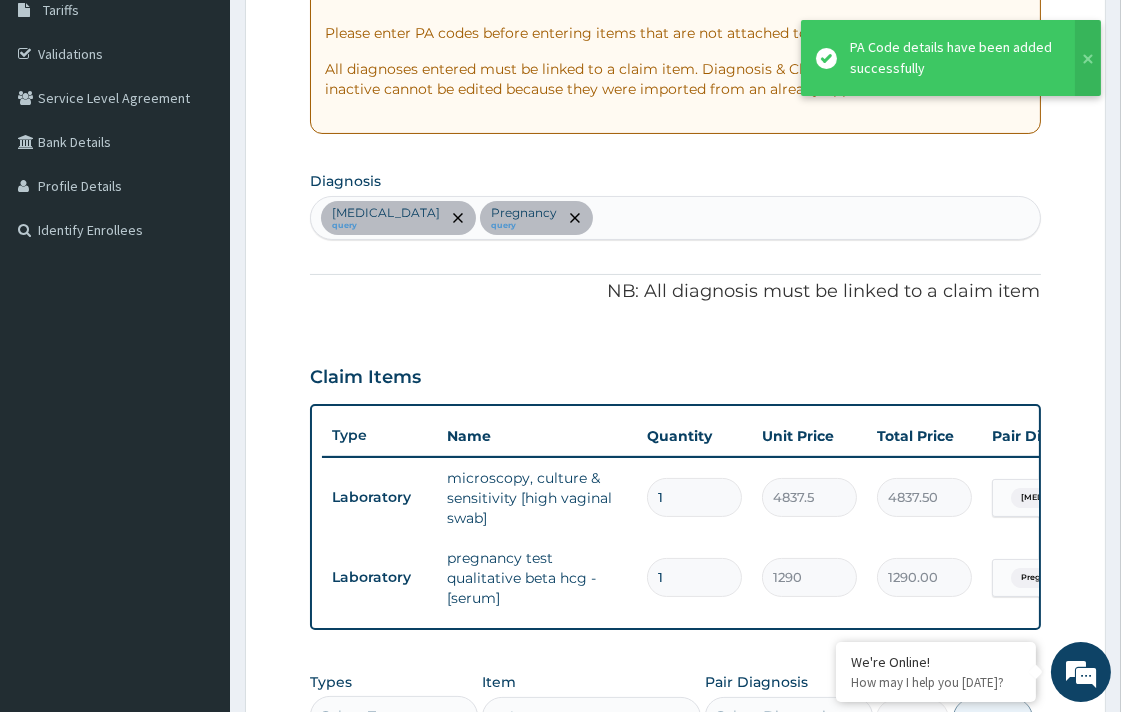 scroll, scrollTop: 337, scrollLeft: 0, axis: vertical 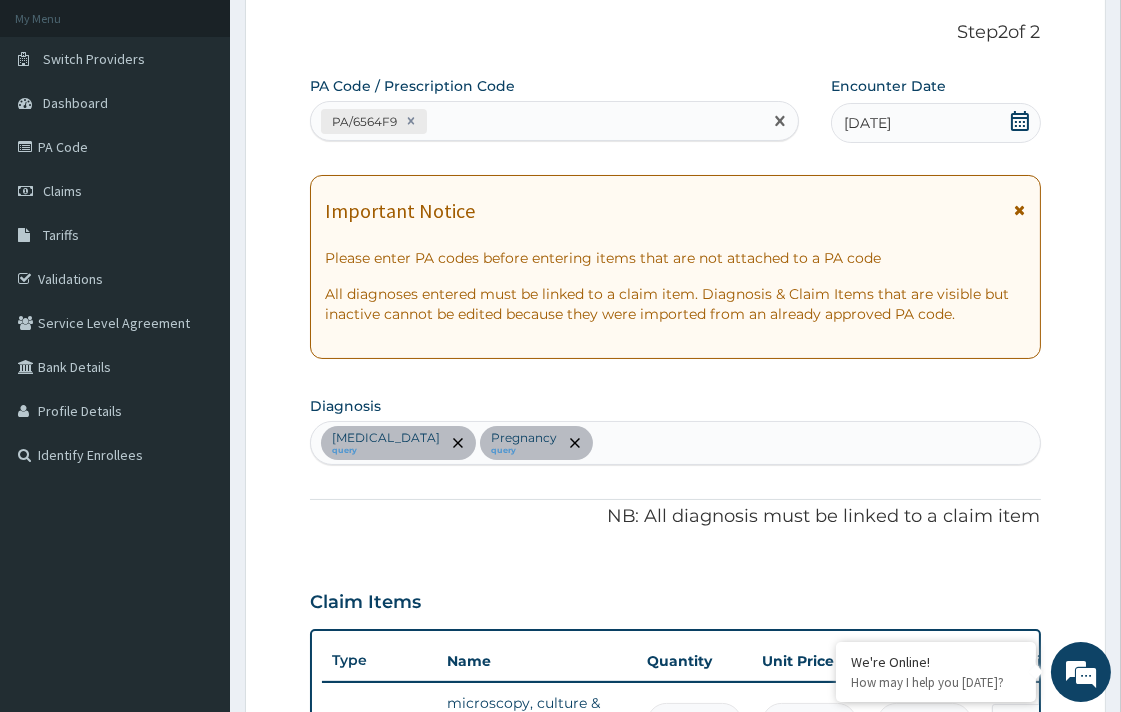 click on "PA/6564F9" at bounding box center (536, 121) 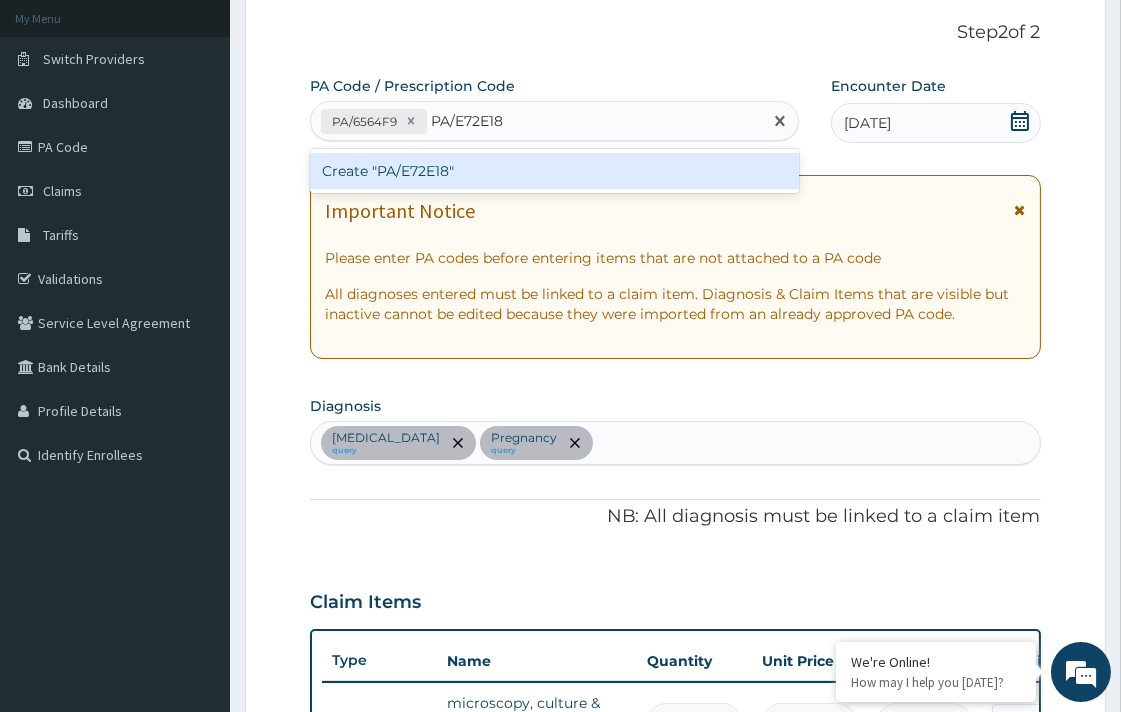 click on "Create "PA/E72E18"" at bounding box center [554, 171] 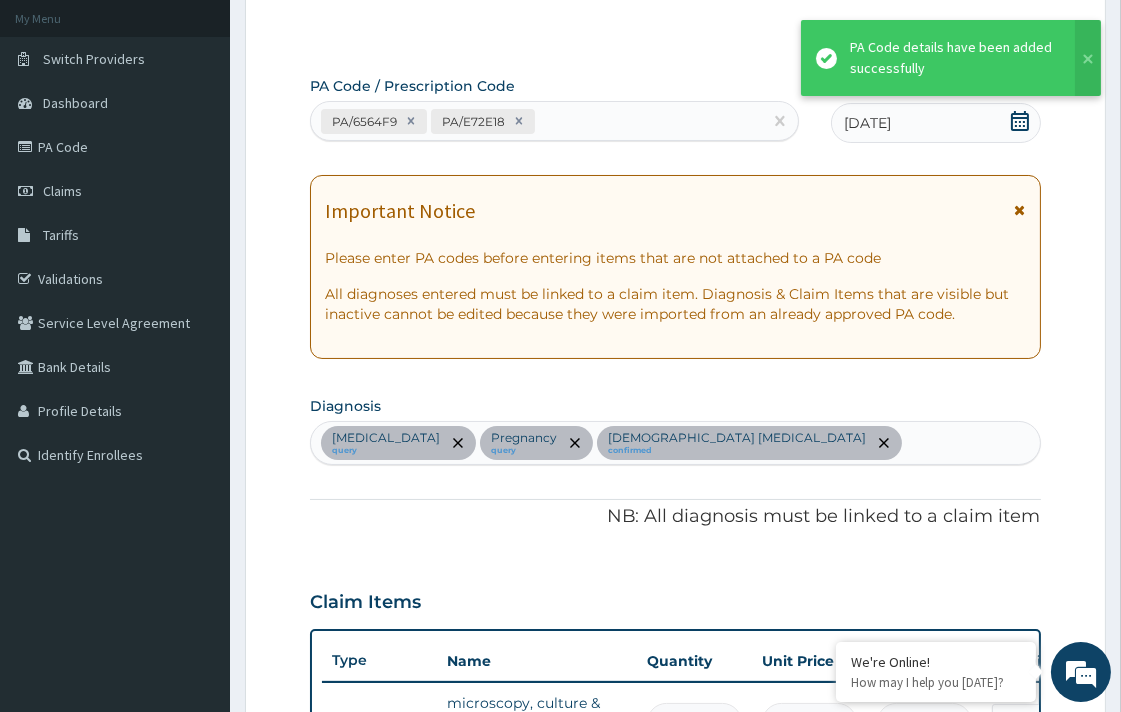 scroll, scrollTop: 704, scrollLeft: 0, axis: vertical 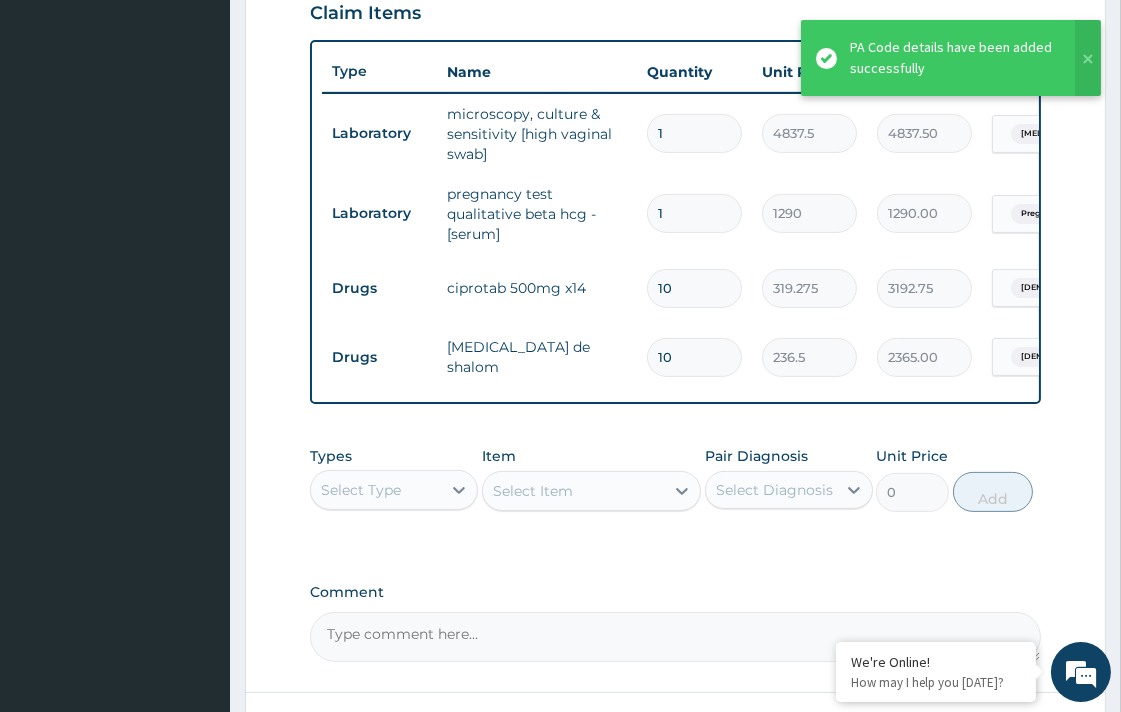 click on "Types Select Type Item Select Item Pair Diagnosis Select Diagnosis Unit Price 0 Add" at bounding box center (675, 479) 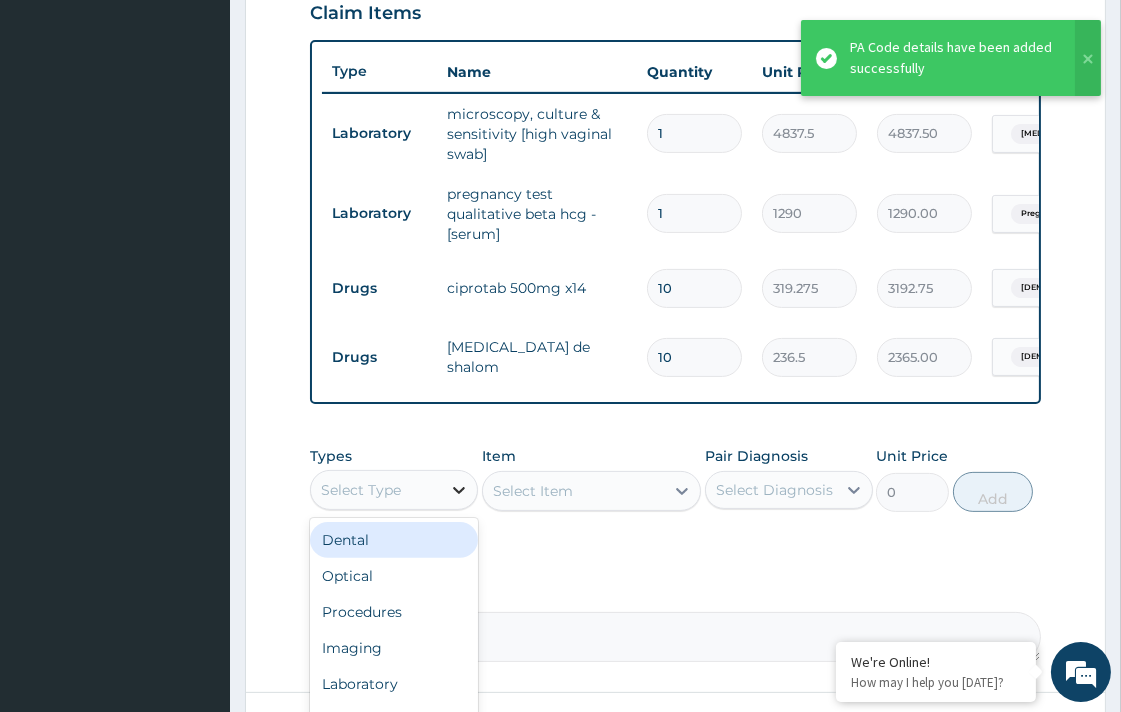 click 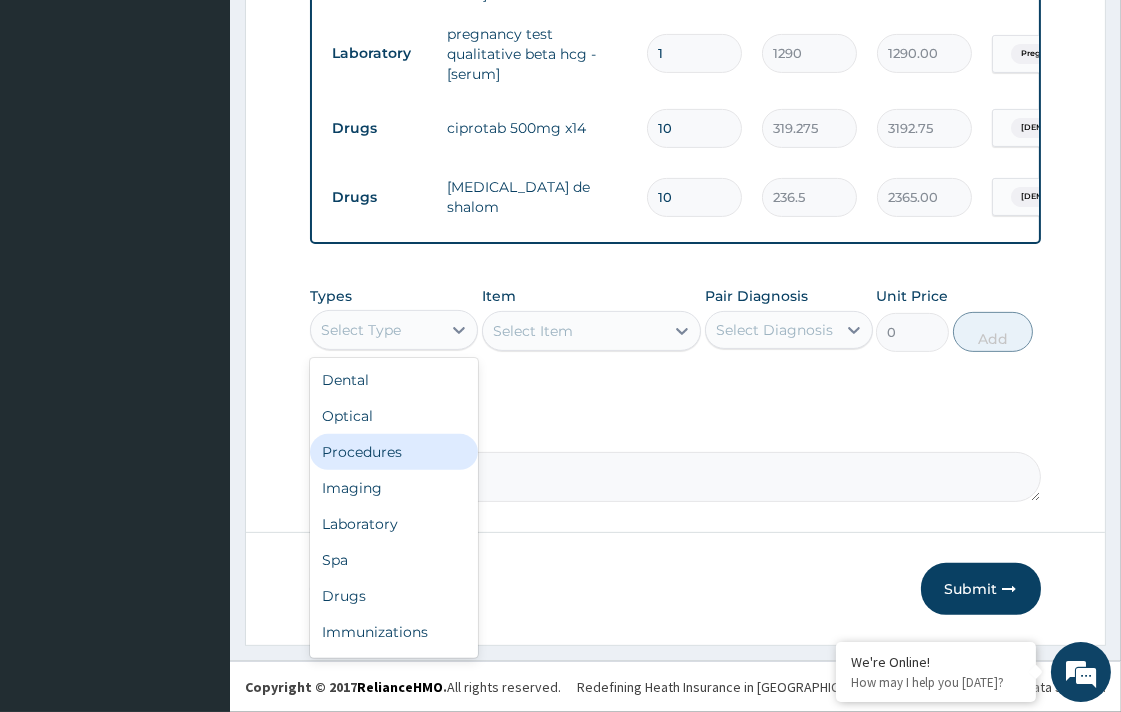 scroll, scrollTop: 878, scrollLeft: 0, axis: vertical 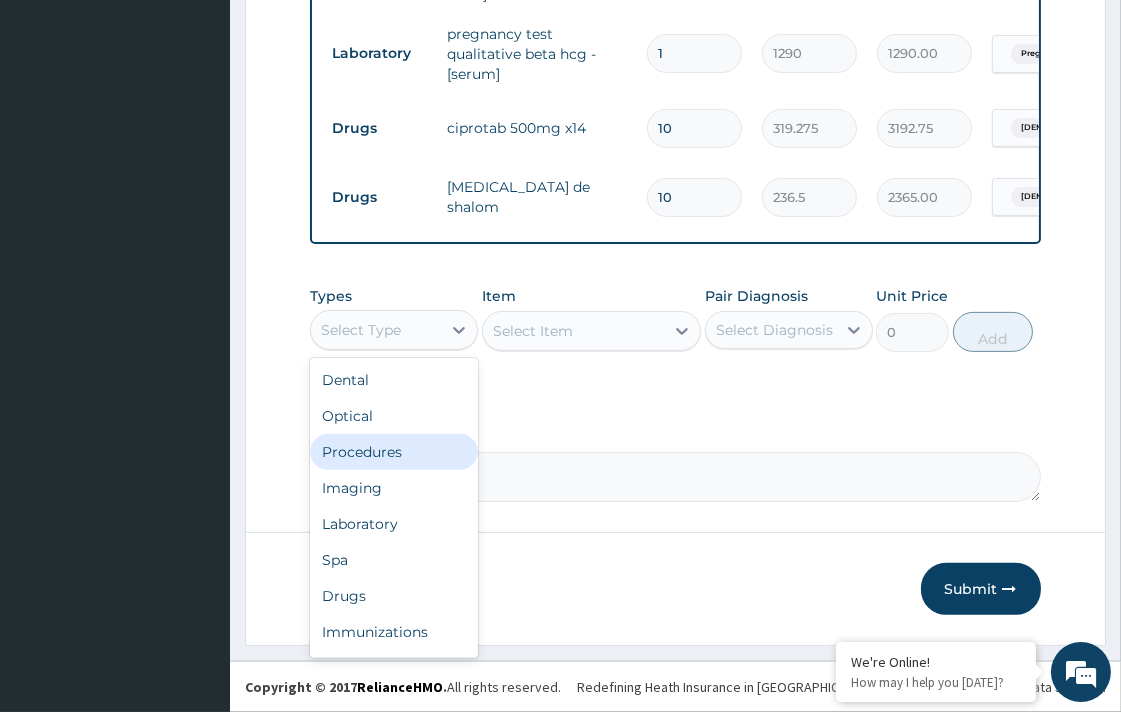 click on "Procedures" at bounding box center (394, 452) 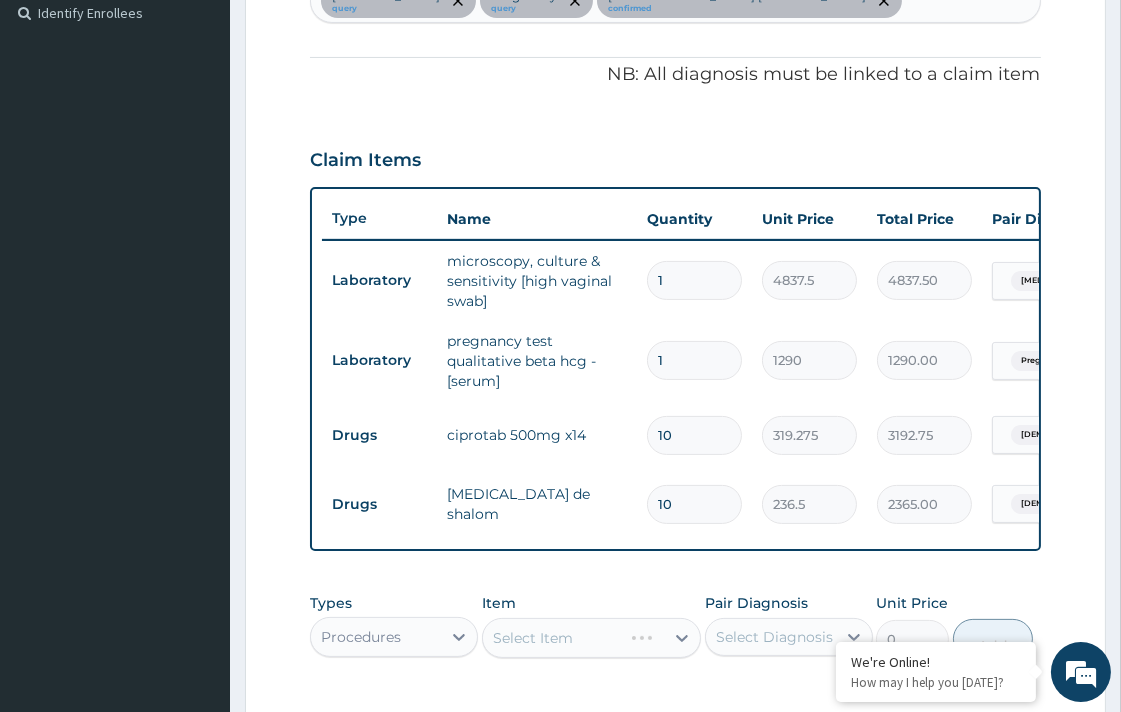 scroll, scrollTop: 545, scrollLeft: 0, axis: vertical 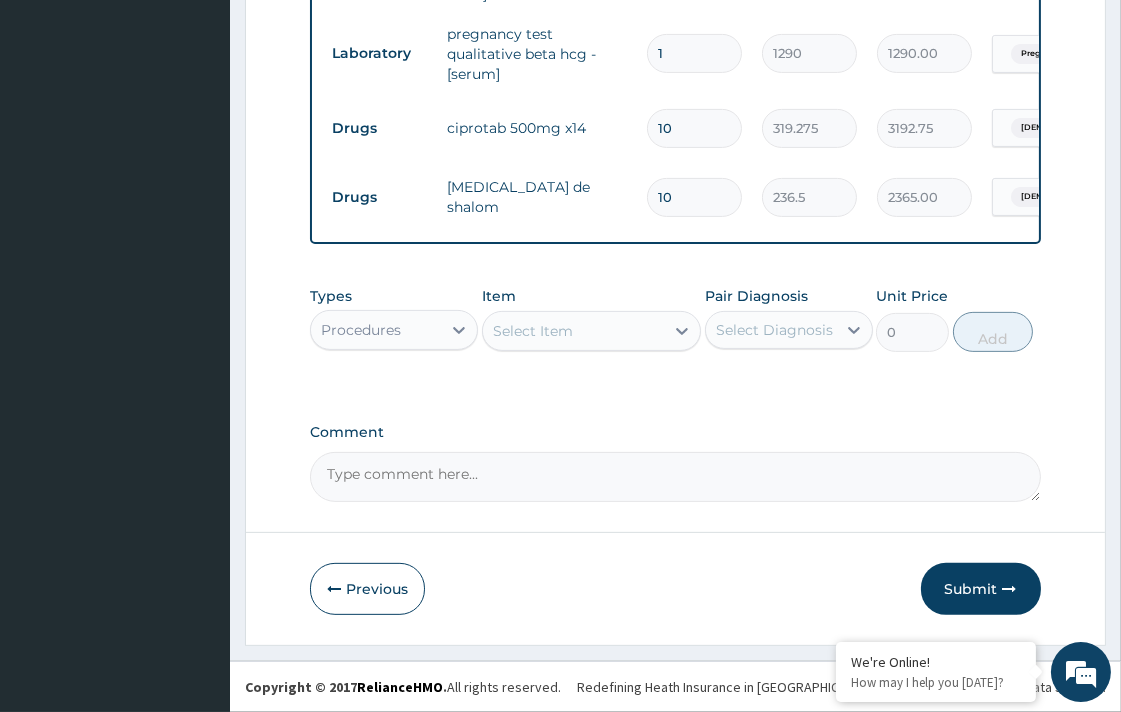 click on "Select Item" at bounding box center (573, 331) 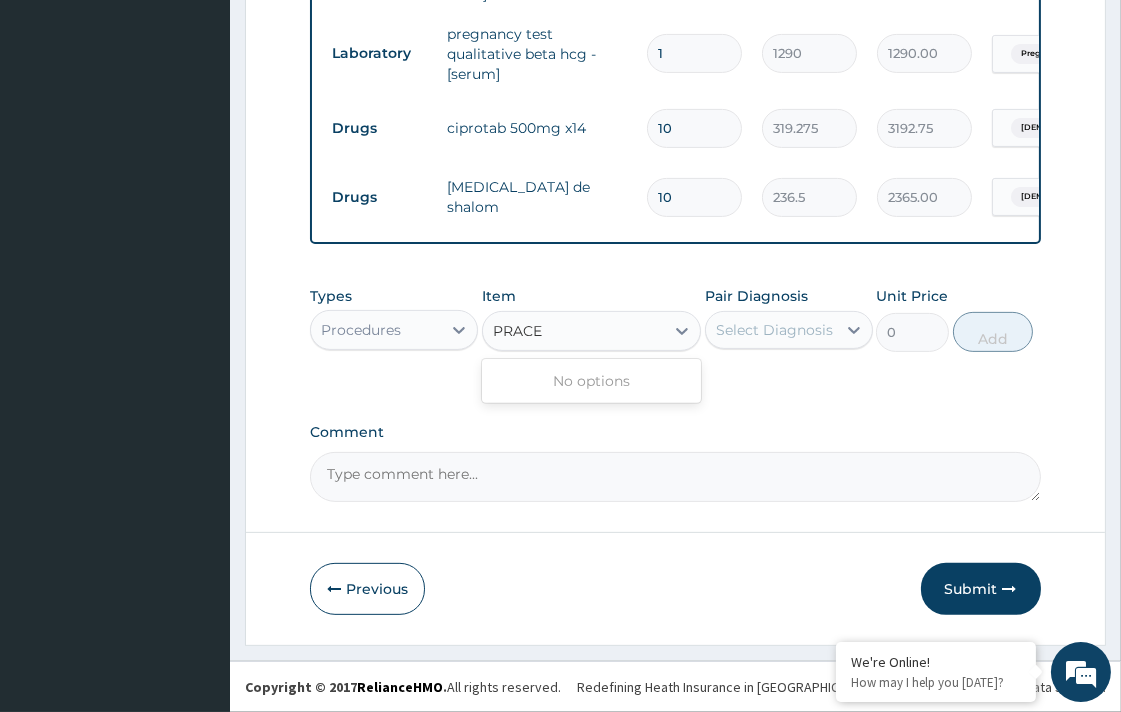 type on "PRAC" 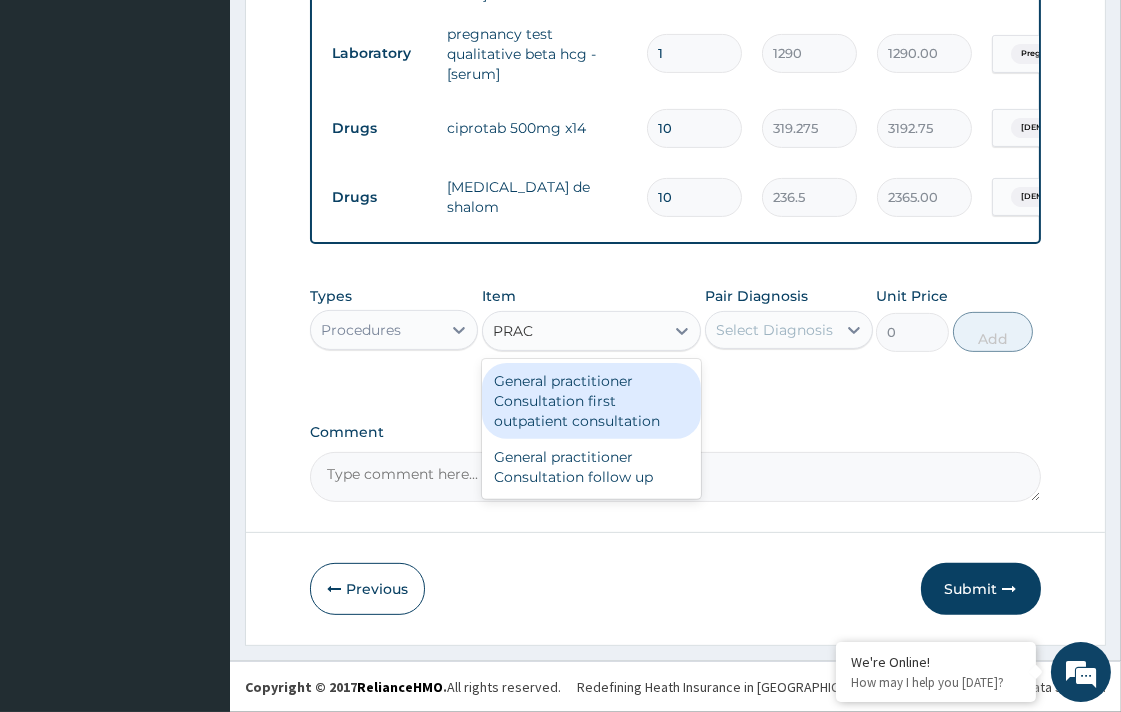 click on "General practitioner Consultation first outpatient consultation" at bounding box center [591, 401] 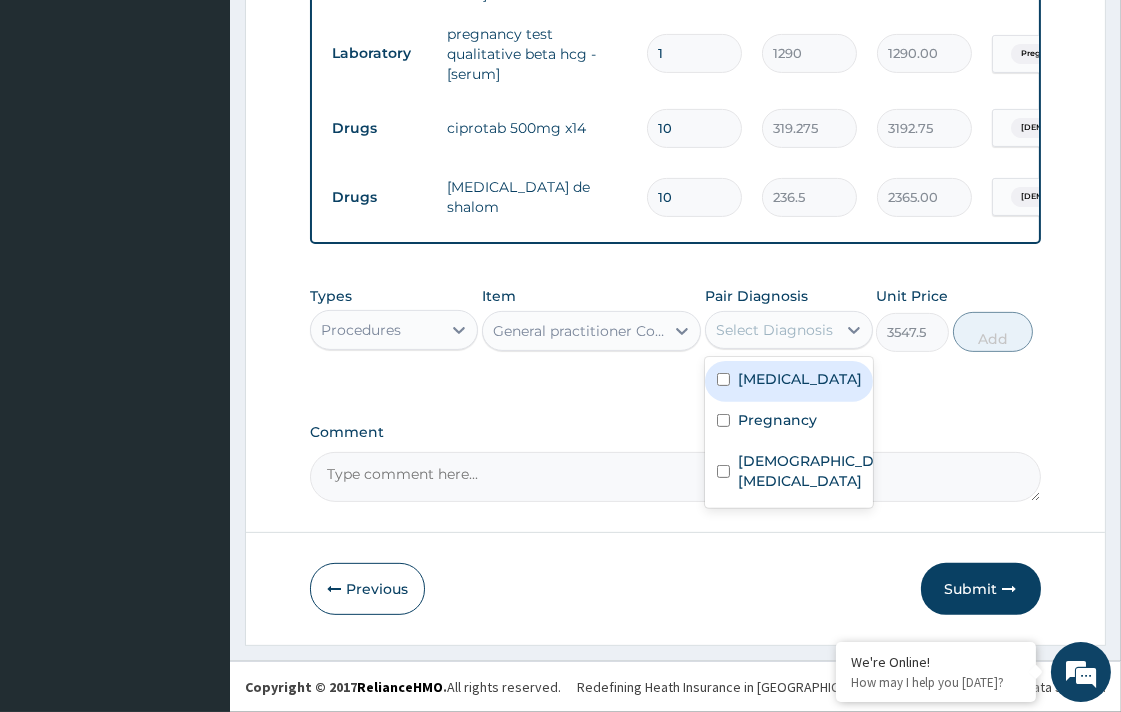 click on "Select Diagnosis" at bounding box center [774, 330] 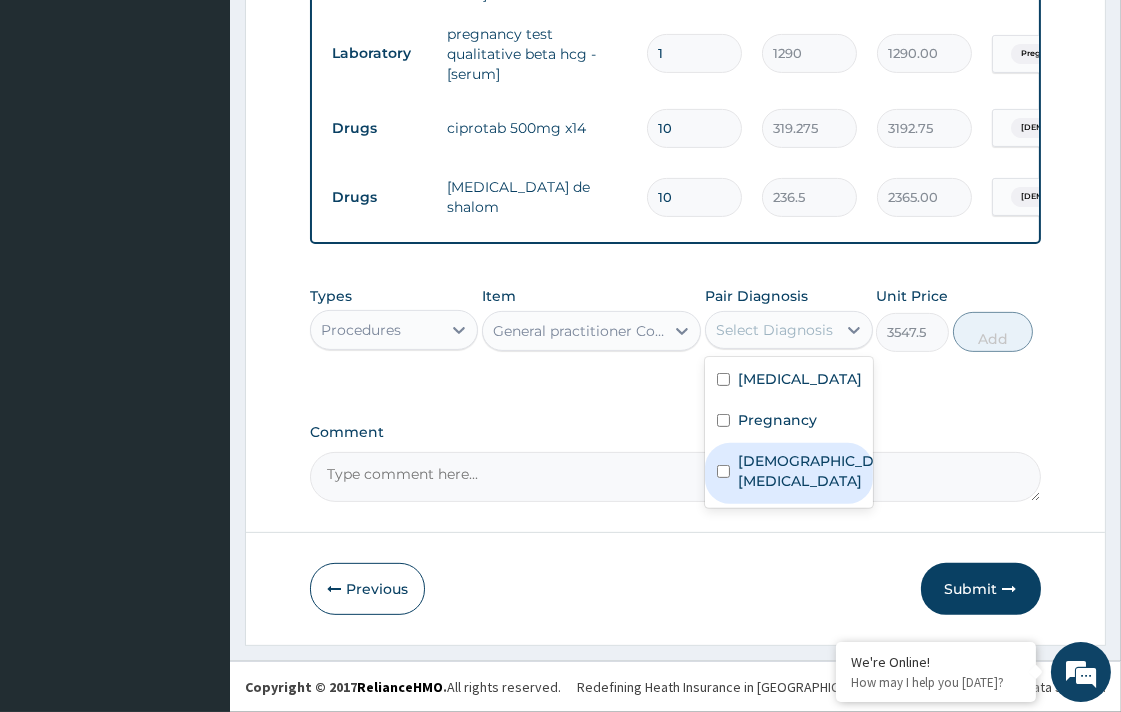 click on "Female pelvic inflammatory disease" at bounding box center (810, 471) 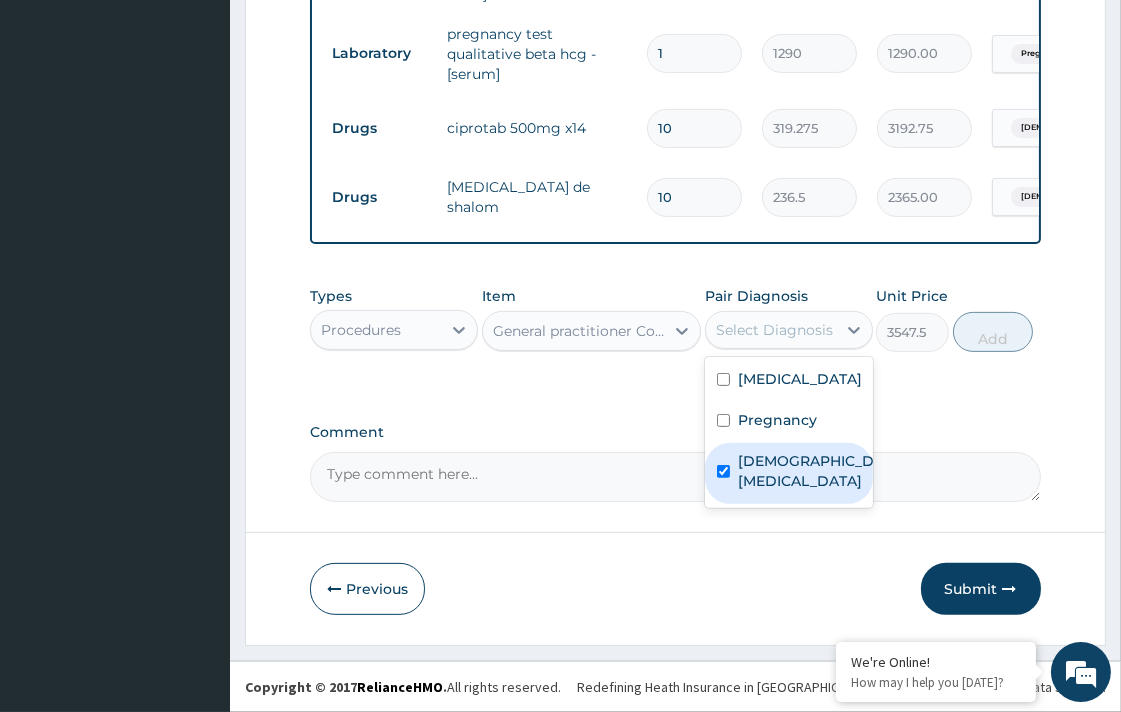 checkbox on "true" 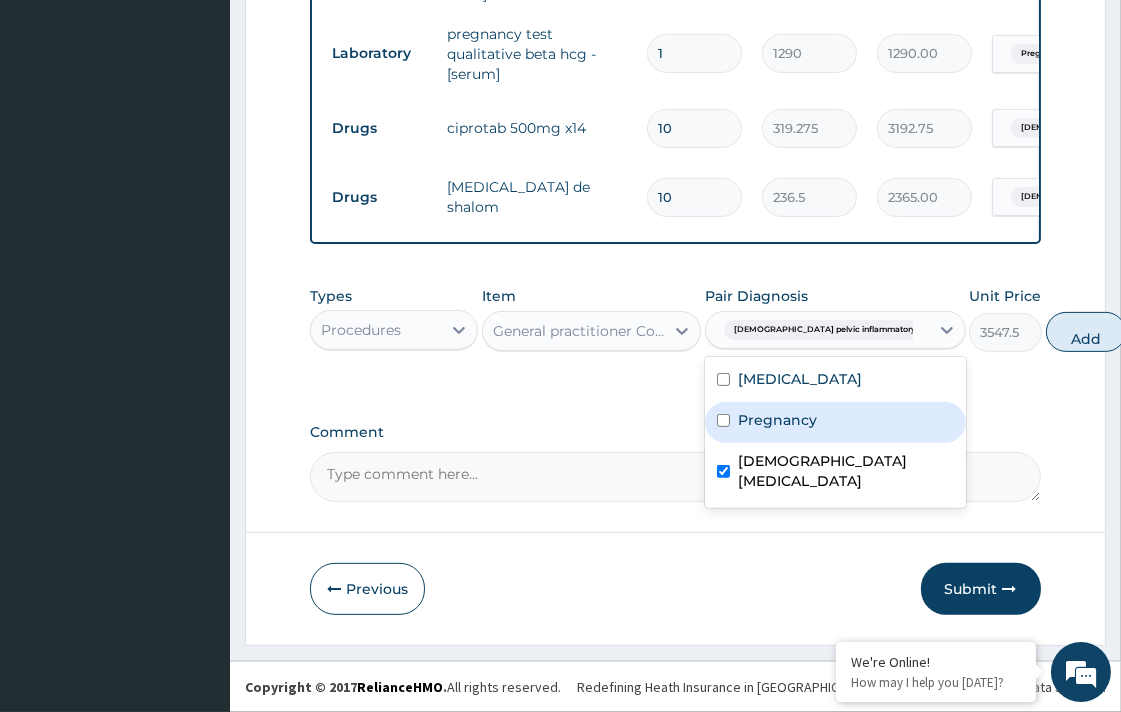 click on "Pregnancy" at bounding box center (835, 422) 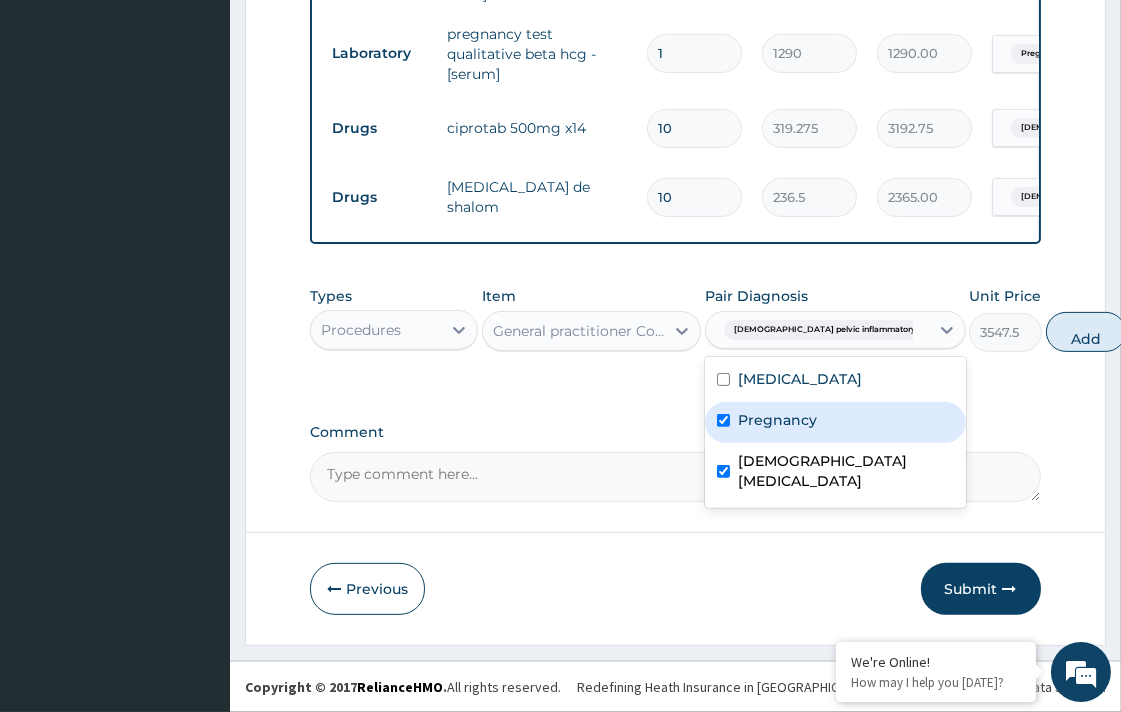 checkbox on "true" 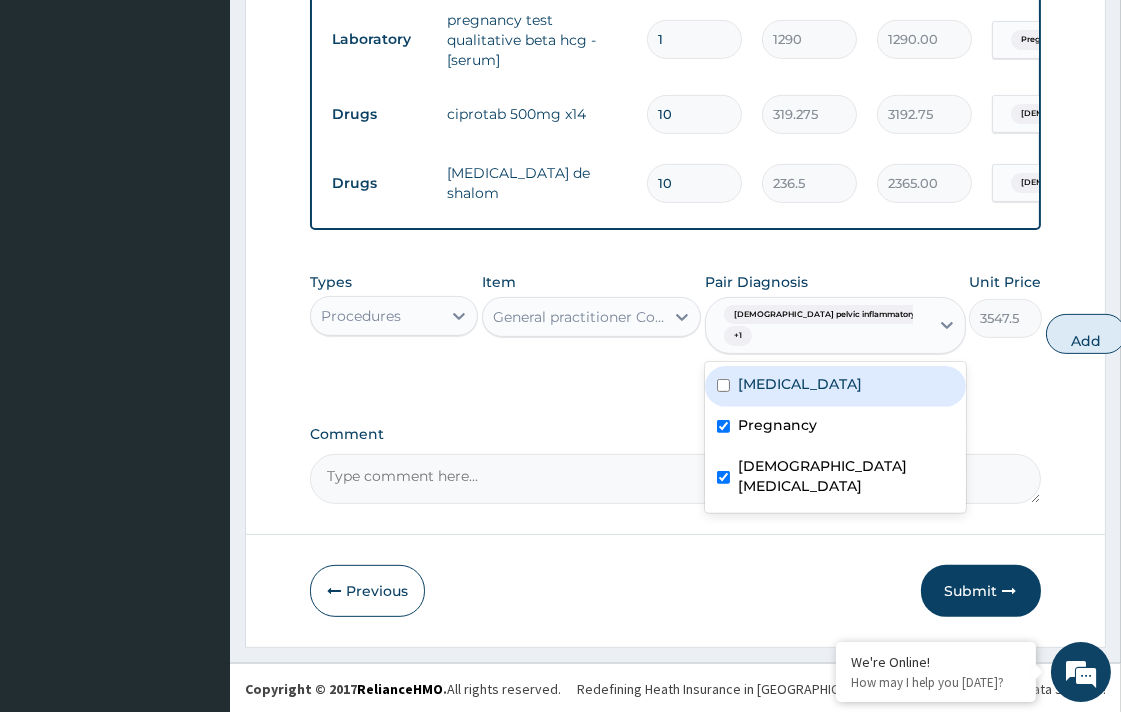 click on "Candidiasis" at bounding box center (835, 386) 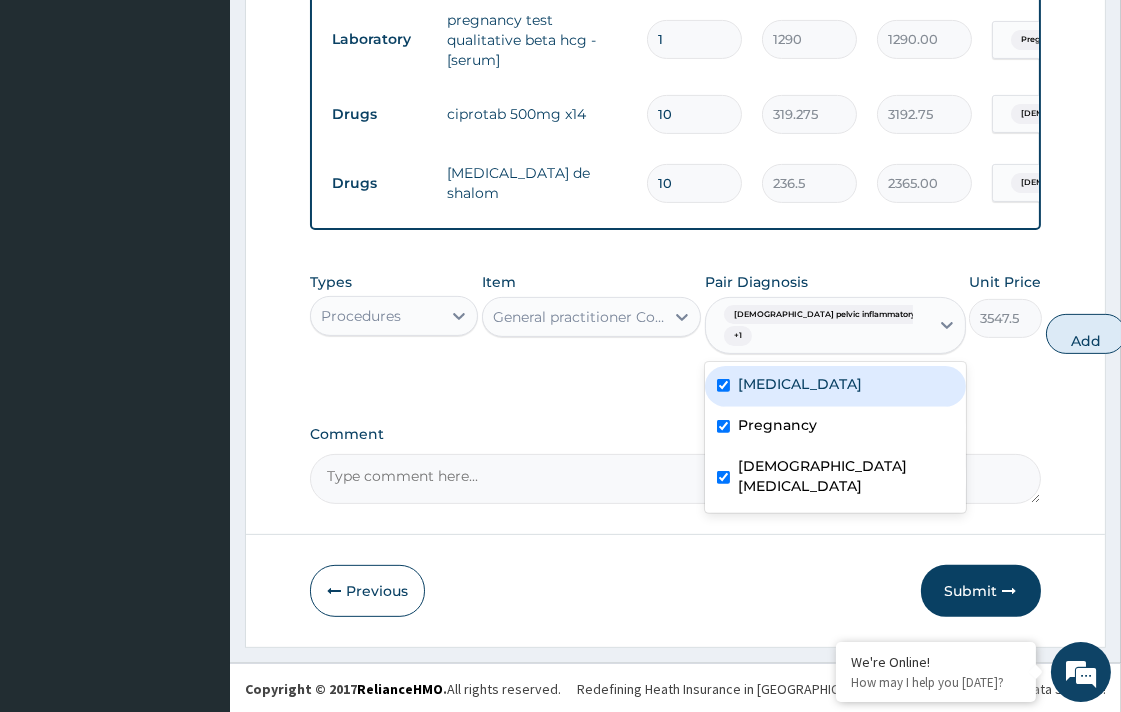 checkbox on "true" 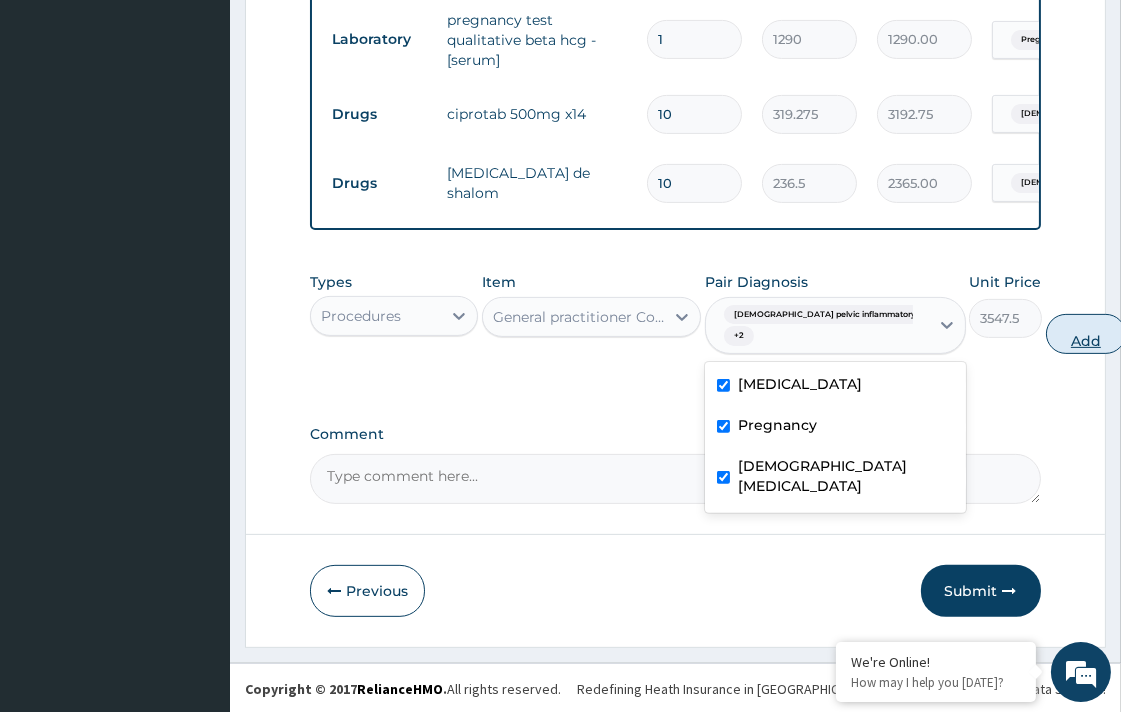 click on "Add" at bounding box center [1086, 334] 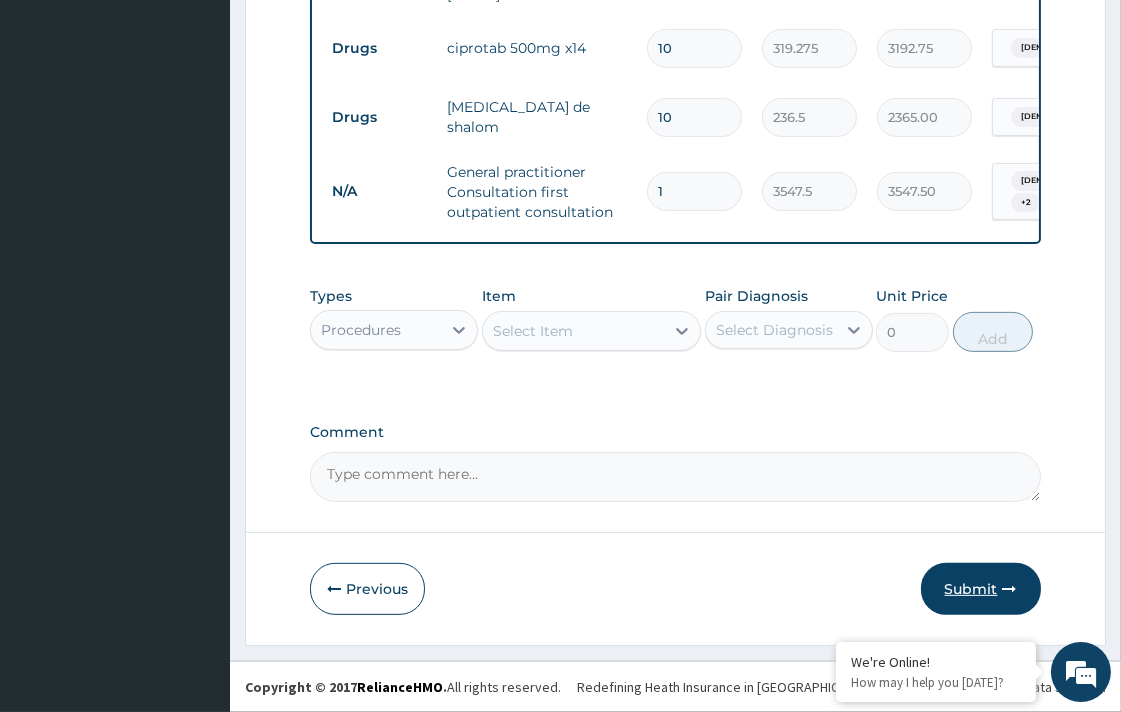 click on "Submit" at bounding box center (981, 589) 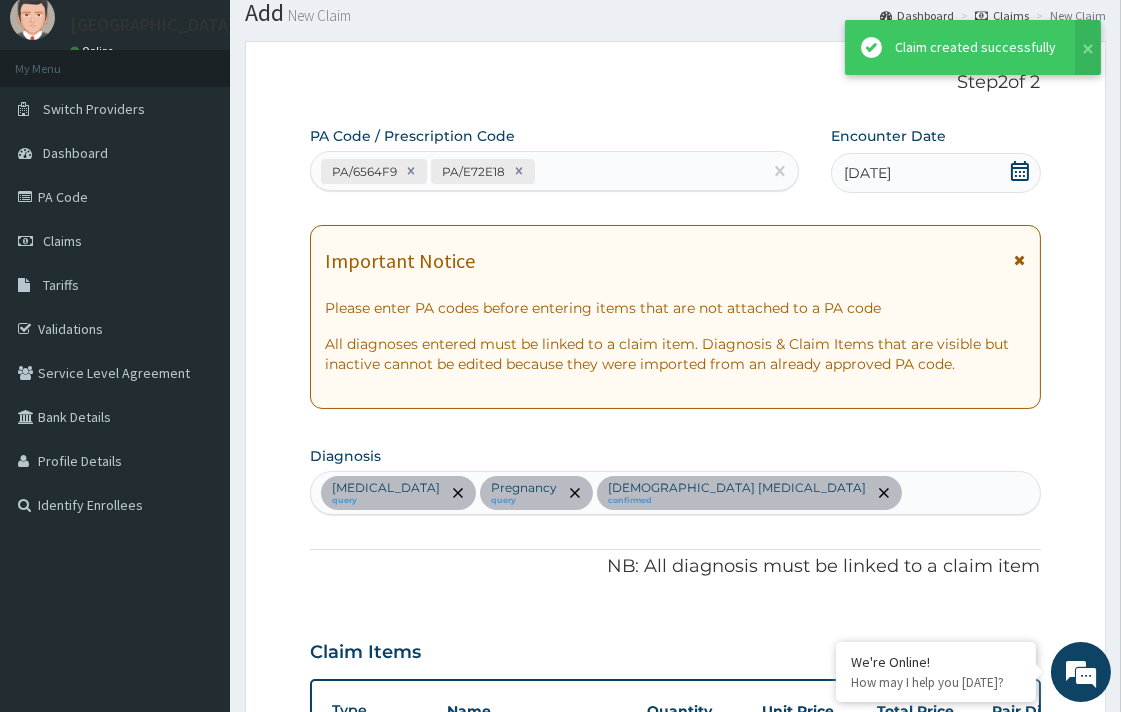 scroll, scrollTop: 958, scrollLeft: 0, axis: vertical 